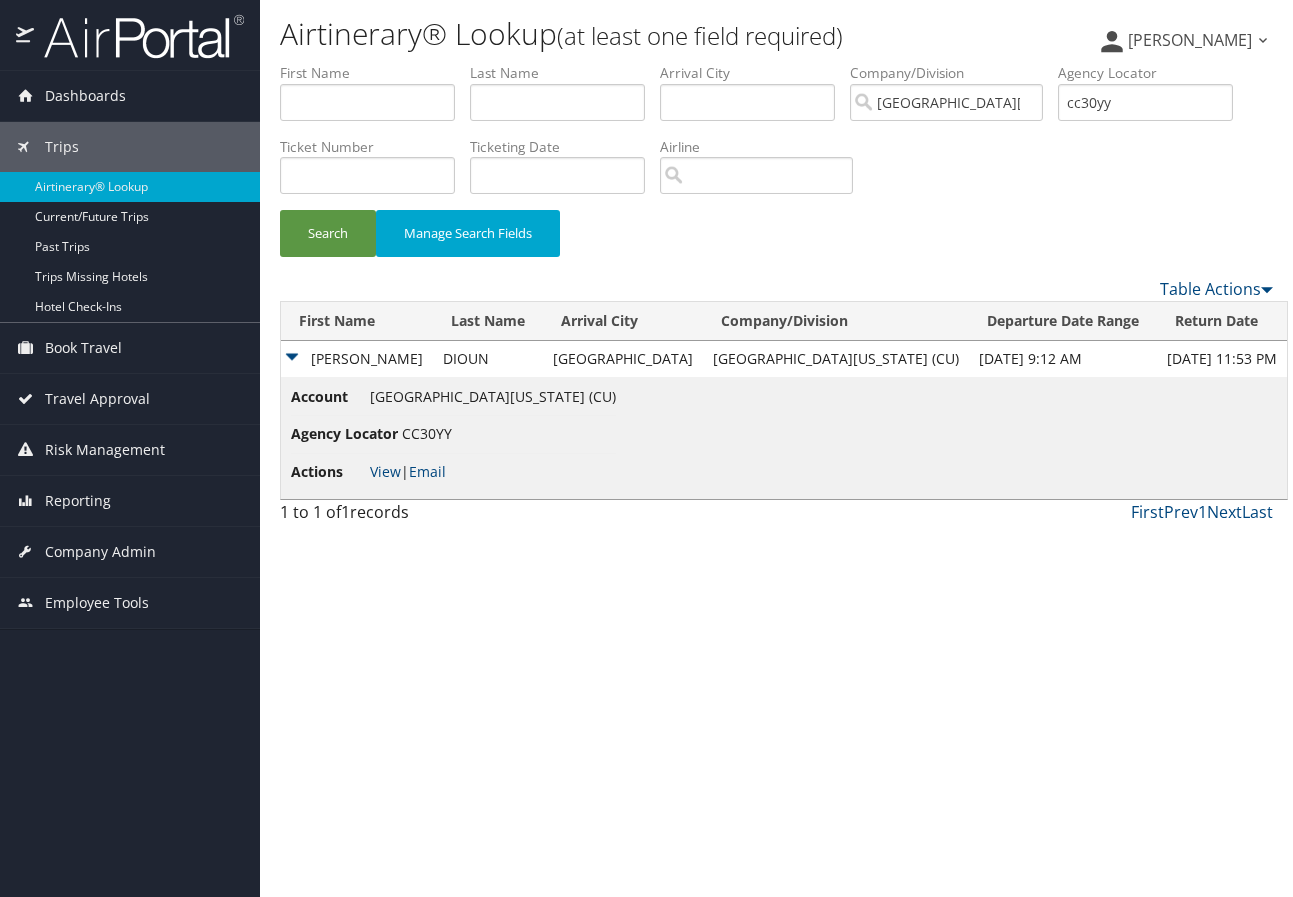 scroll, scrollTop: 0, scrollLeft: 0, axis: both 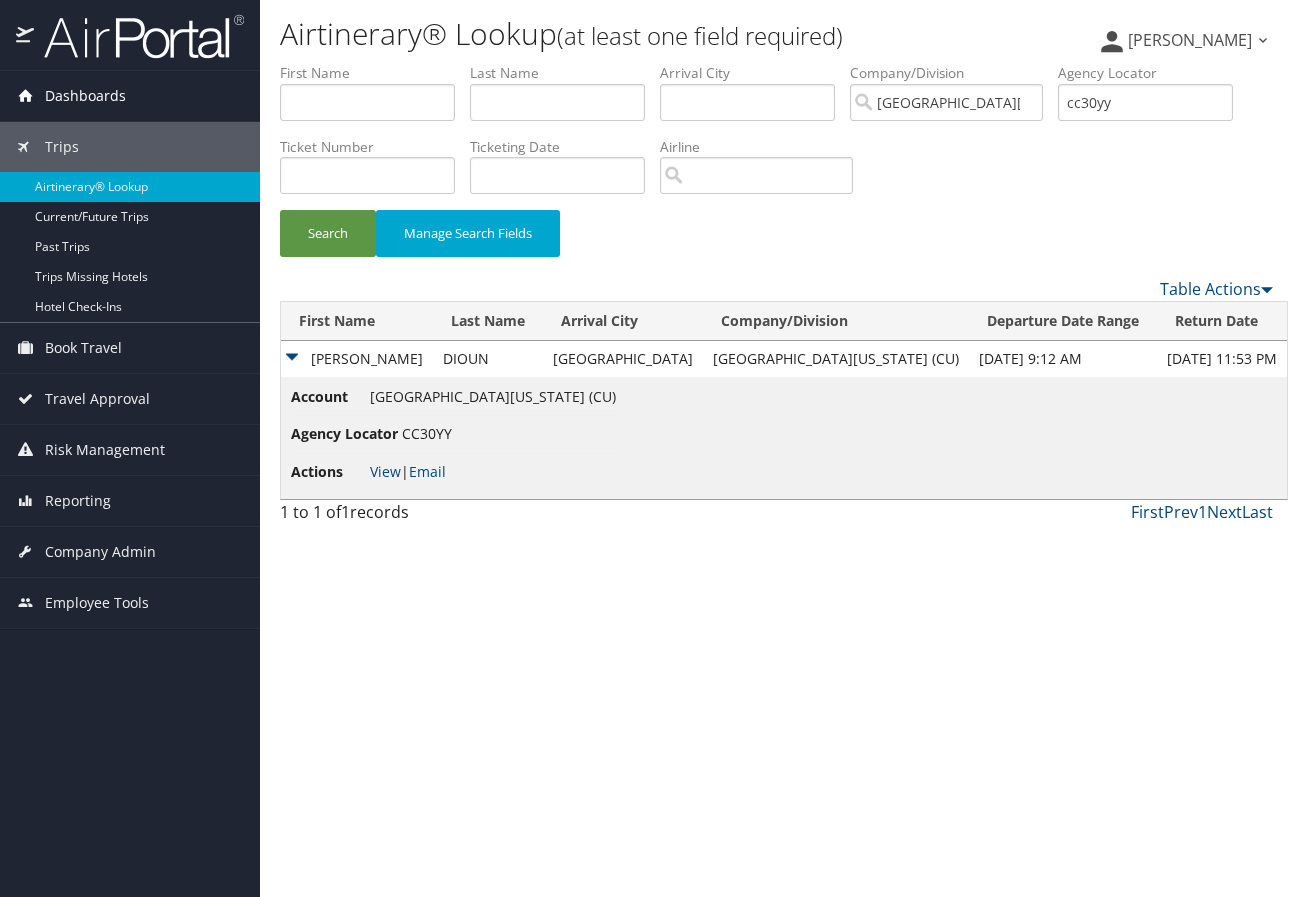 click on "Dashboards" at bounding box center [85, 96] 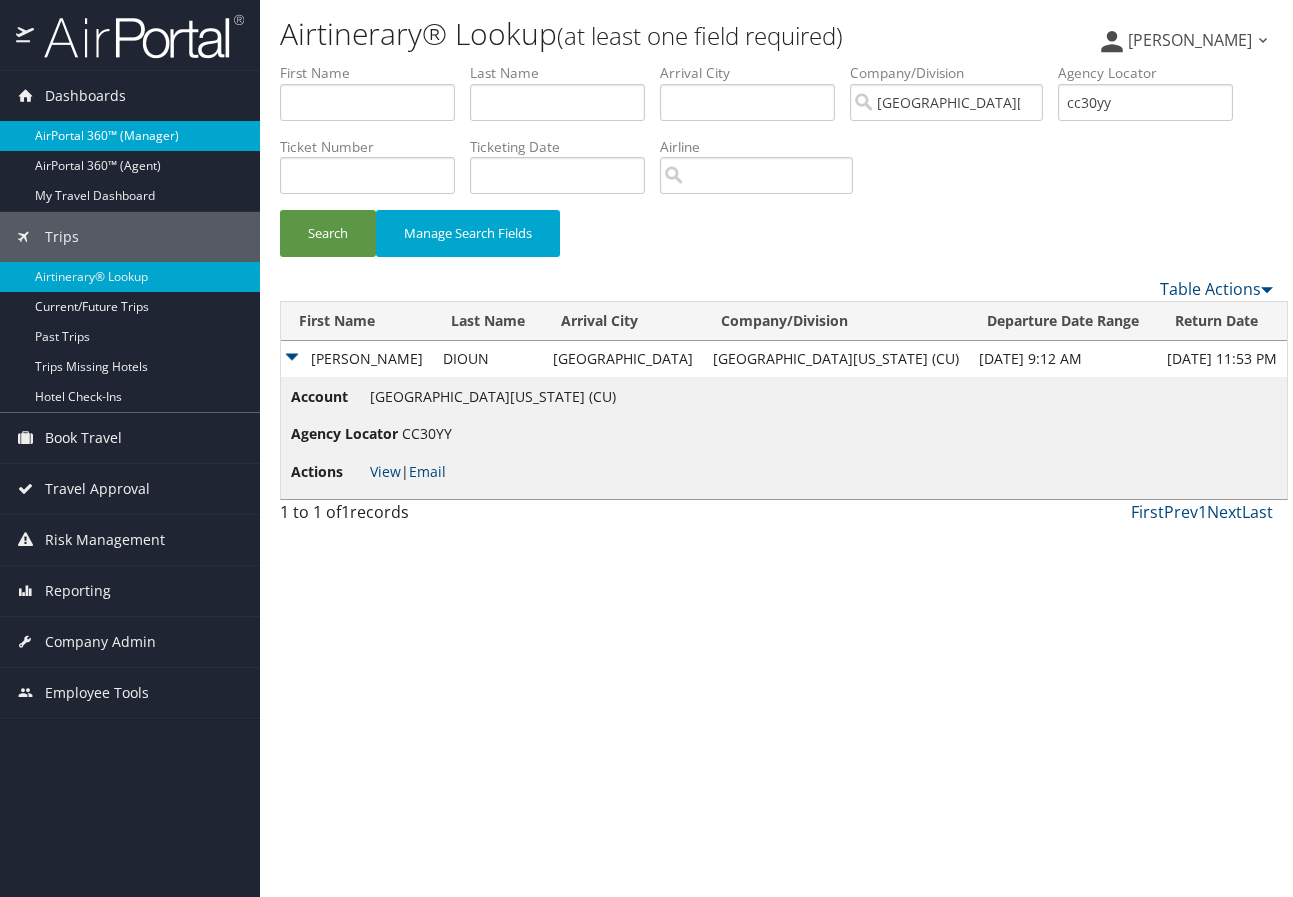 click on "AirPortal 360™ (Manager)" at bounding box center (130, 136) 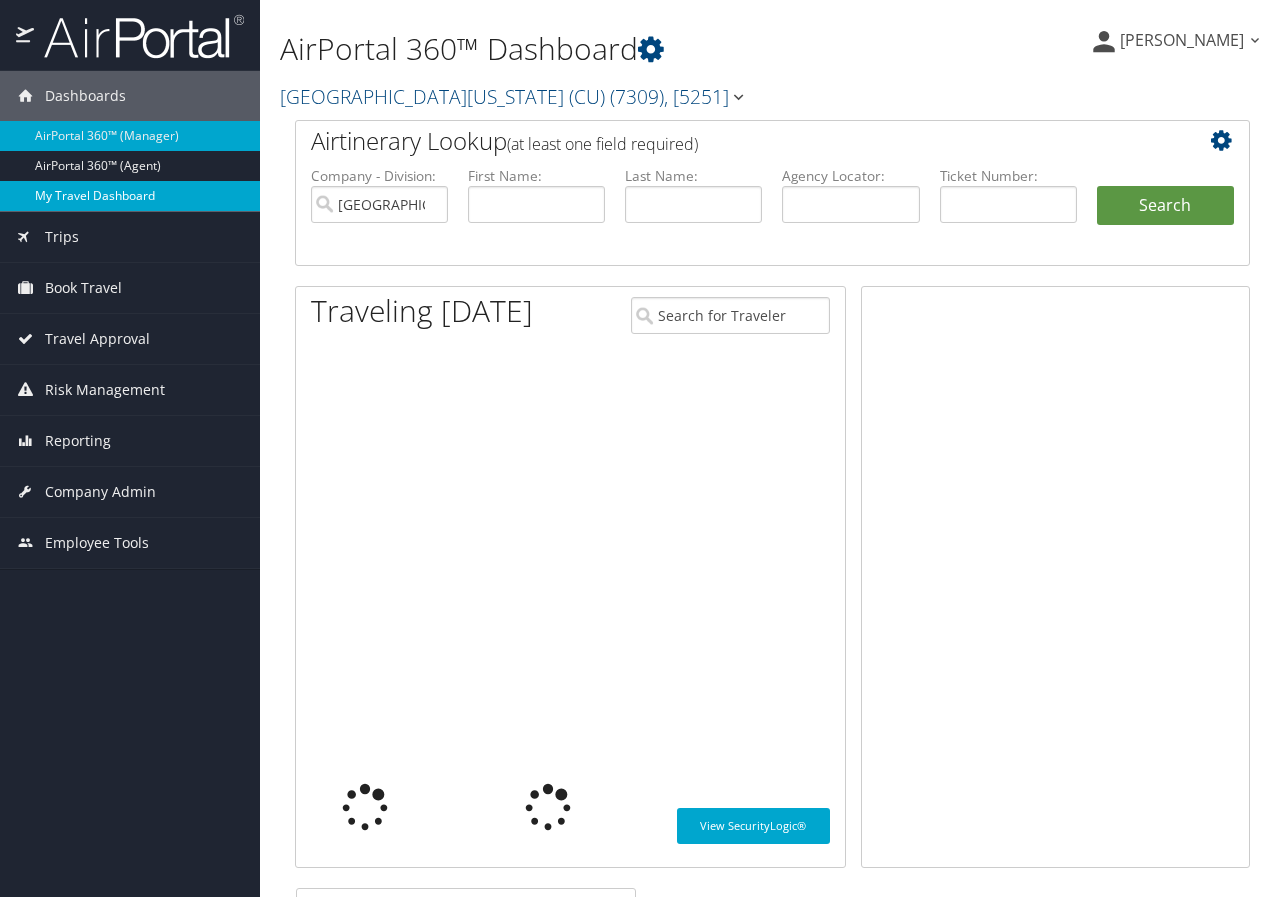 scroll, scrollTop: 0, scrollLeft: 0, axis: both 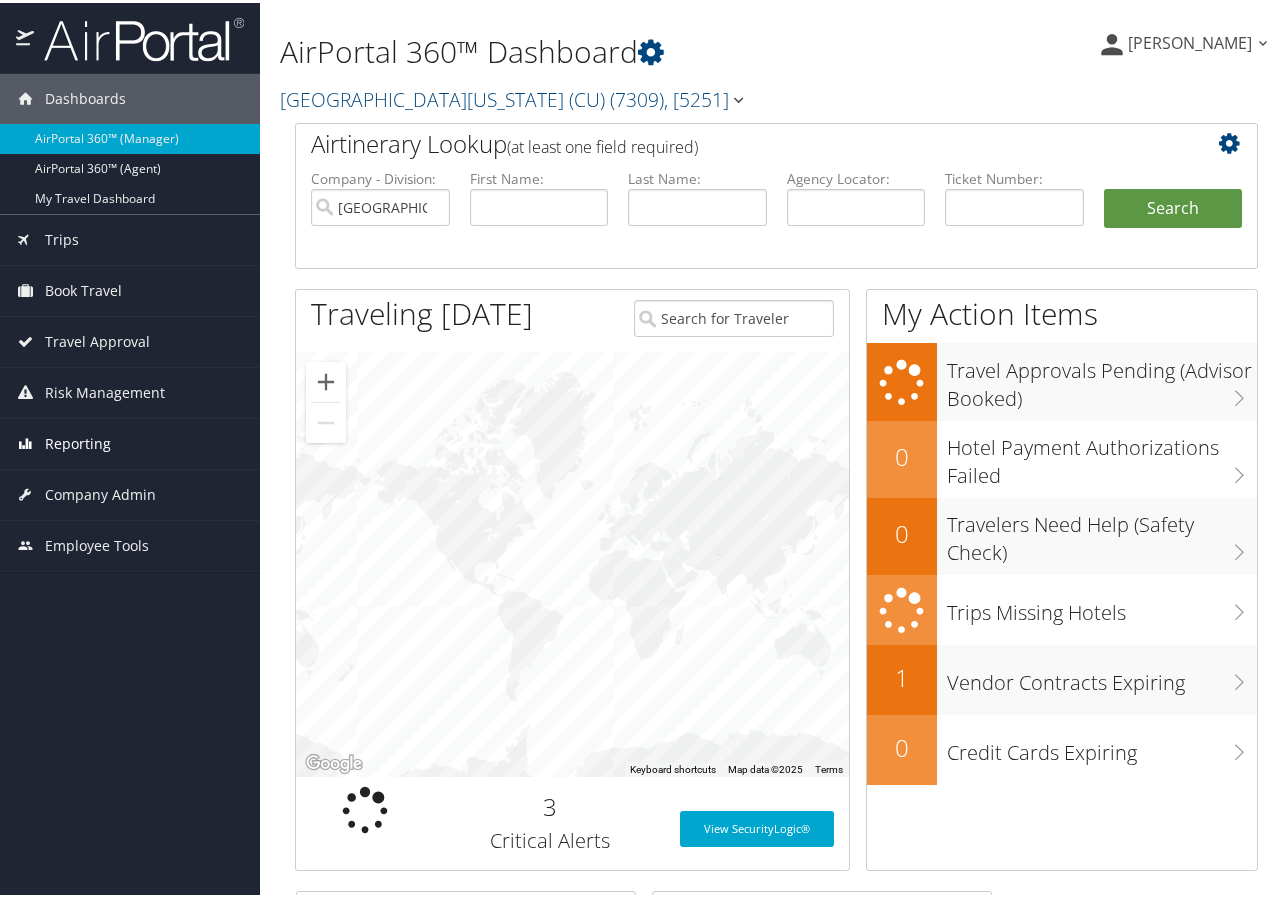 click on "Reporting" at bounding box center [78, 441] 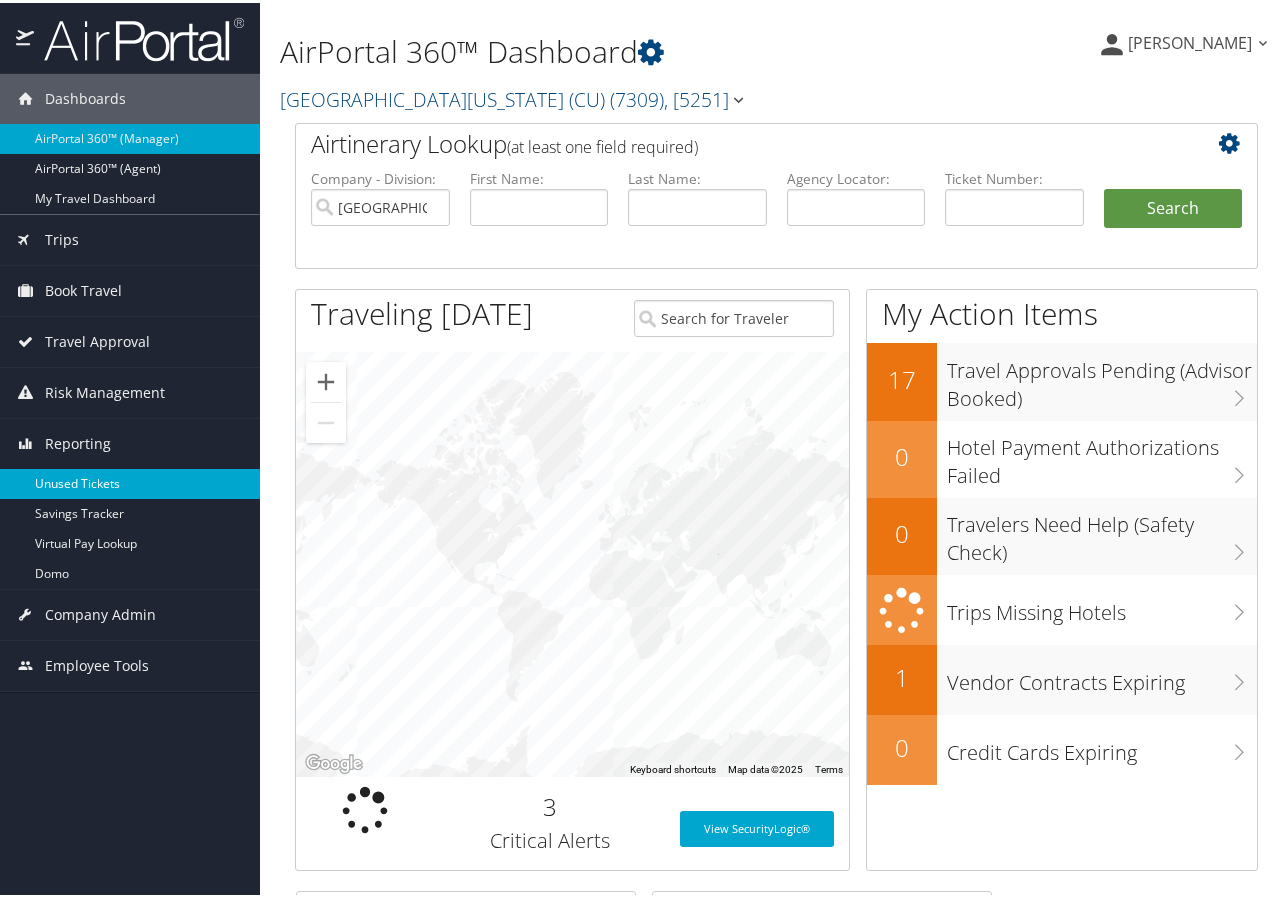 click on "Unused Tickets" at bounding box center (130, 481) 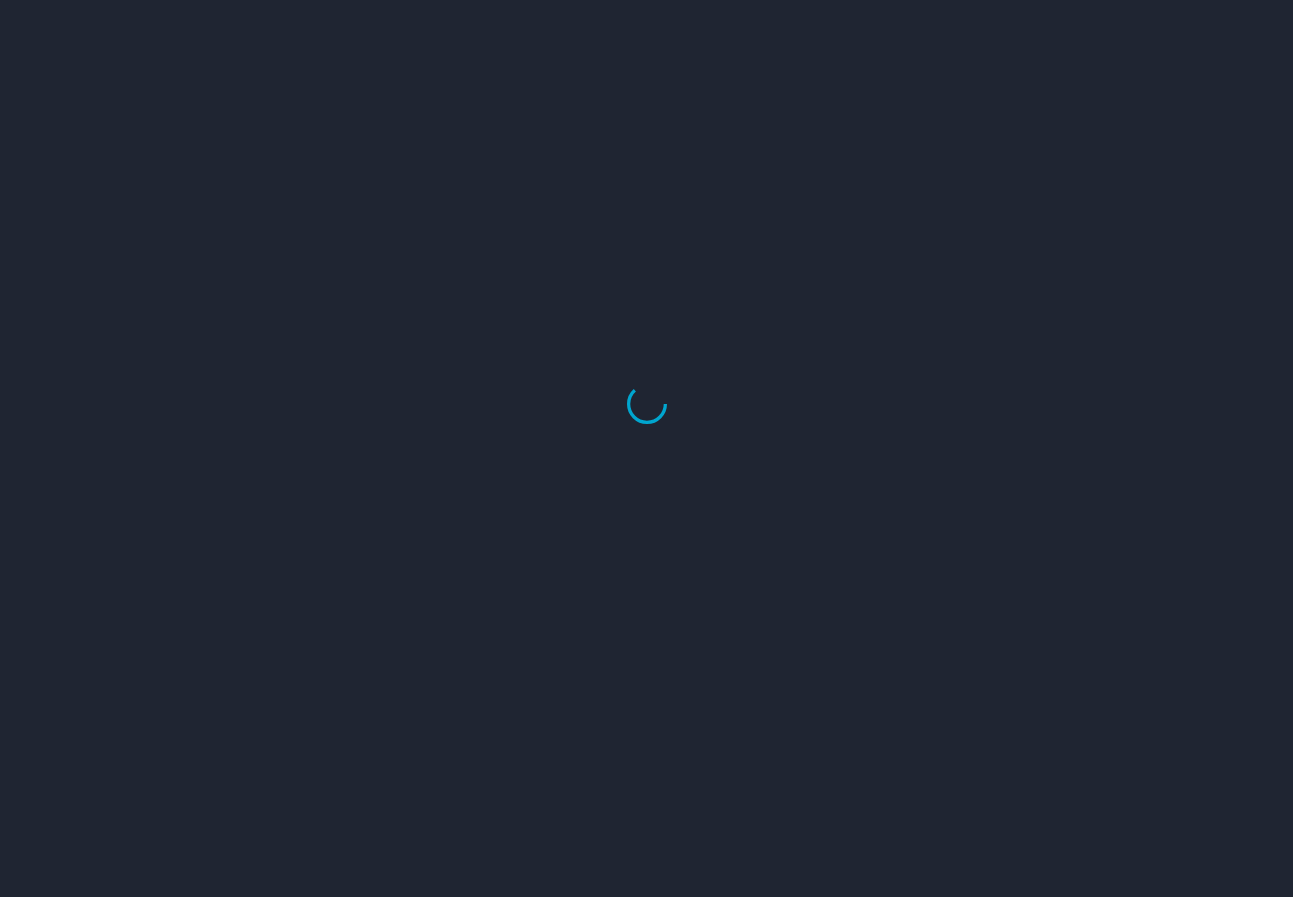 scroll, scrollTop: 0, scrollLeft: 0, axis: both 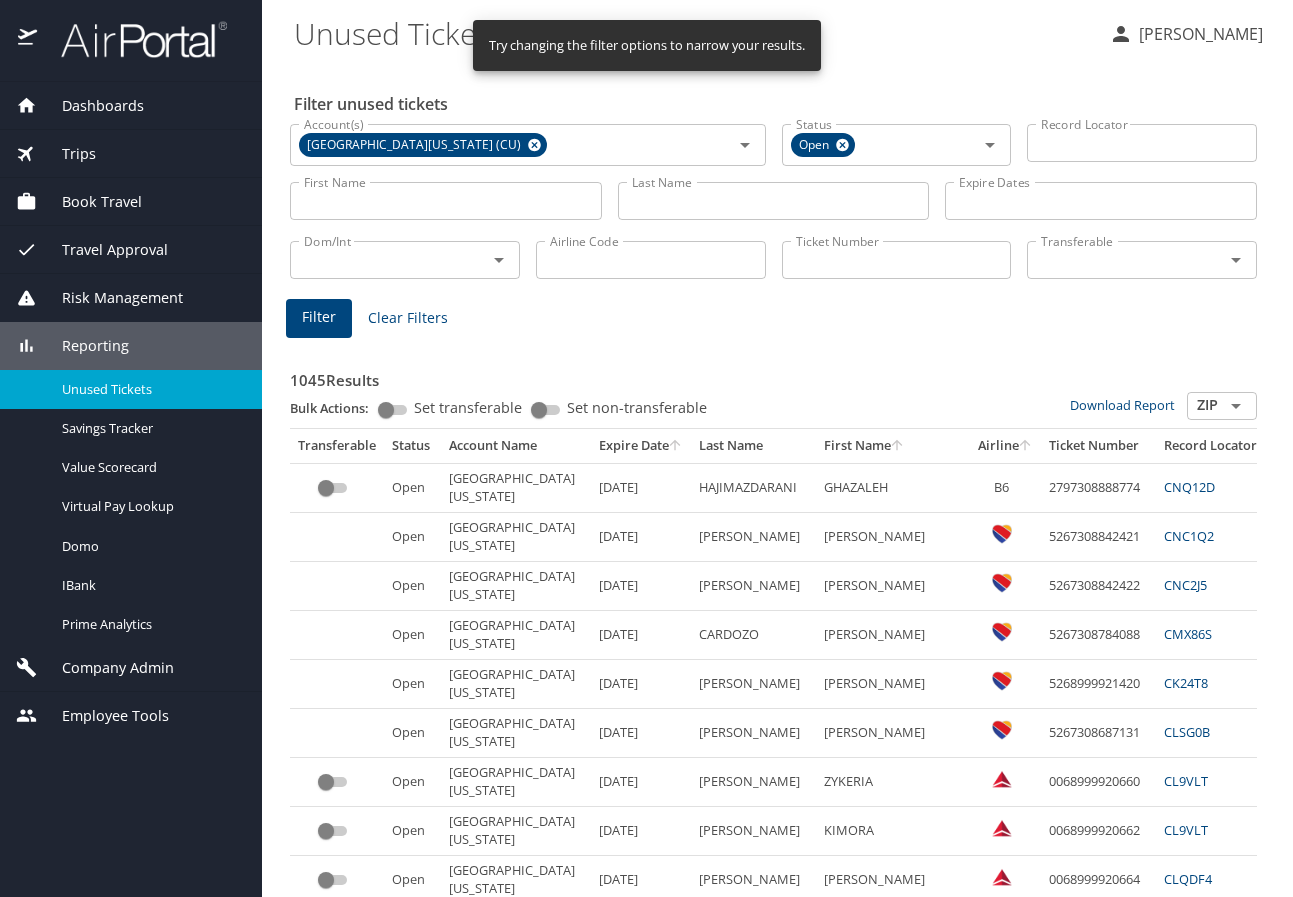 click on "First Name" at bounding box center (446, 201) 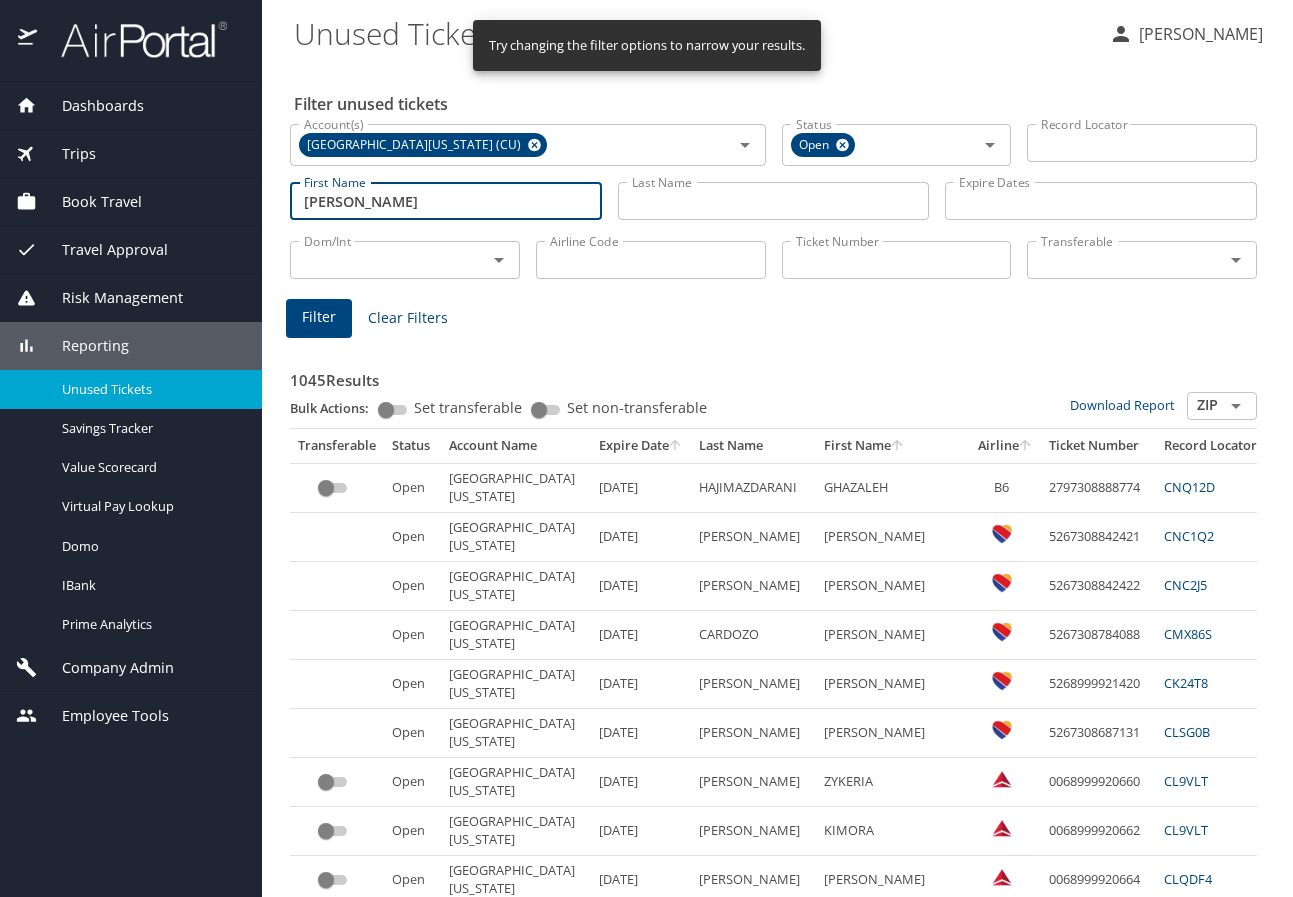 type on "laura" 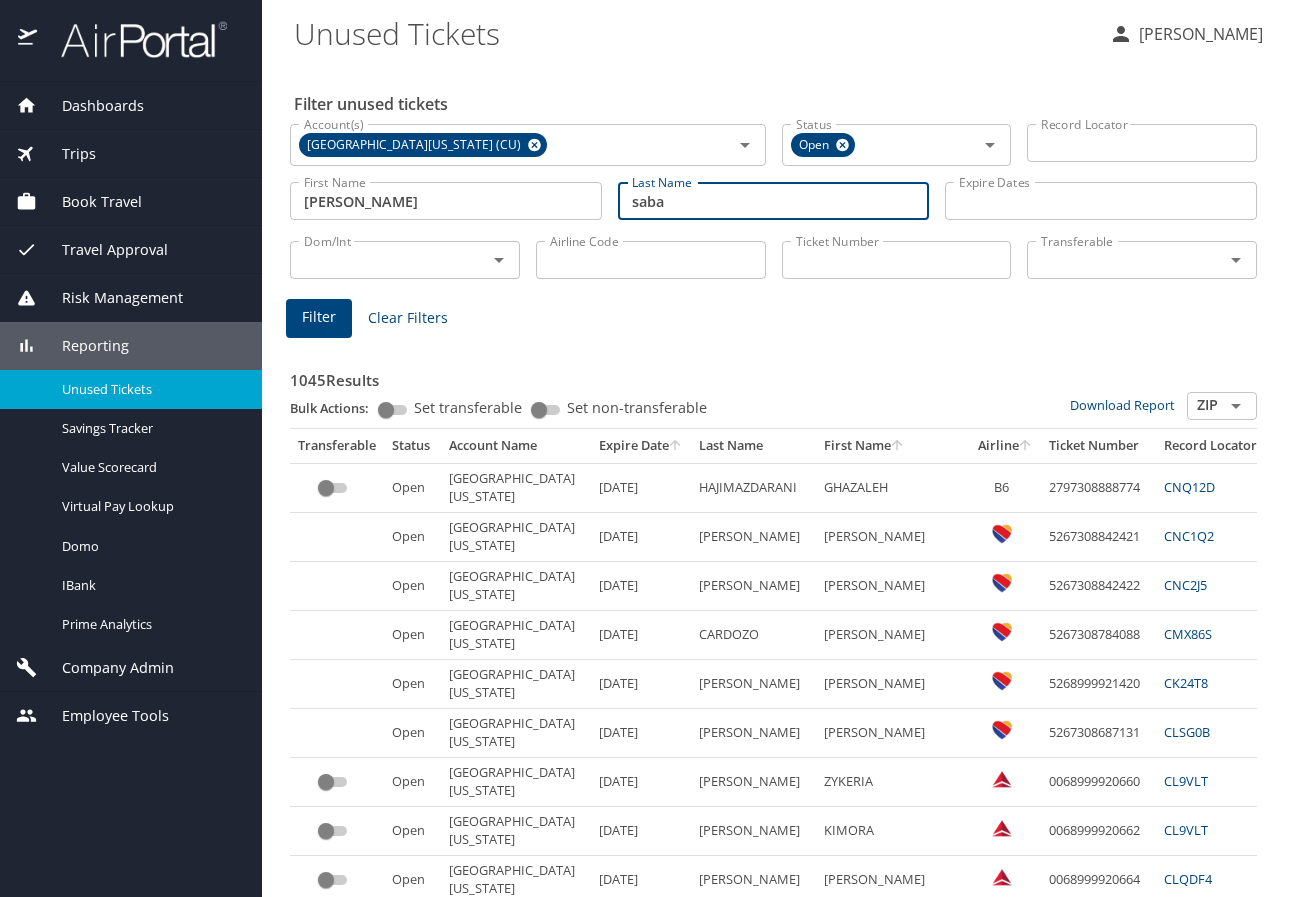type on "saba" 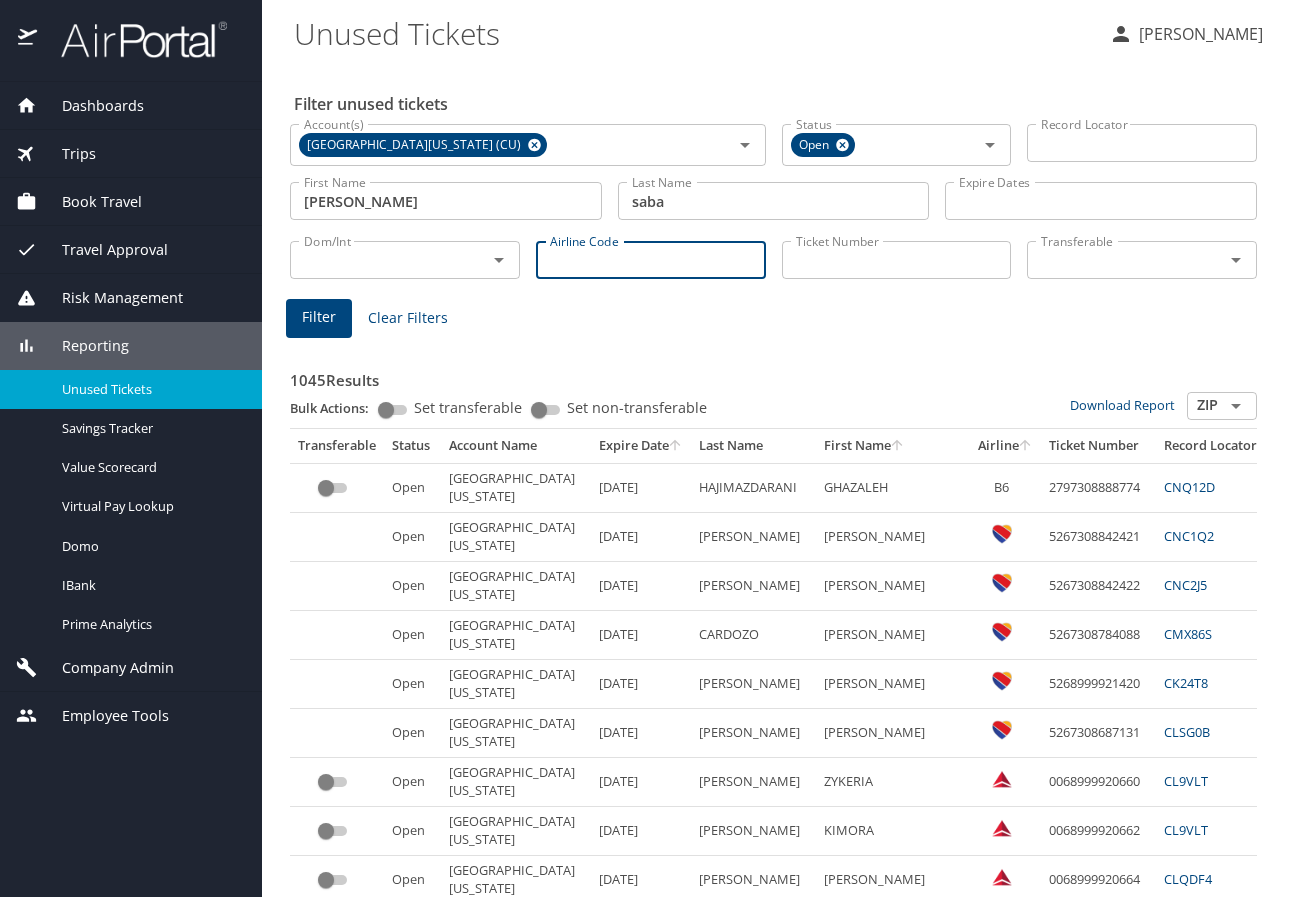 click on "Airline Code" at bounding box center (651, 260) 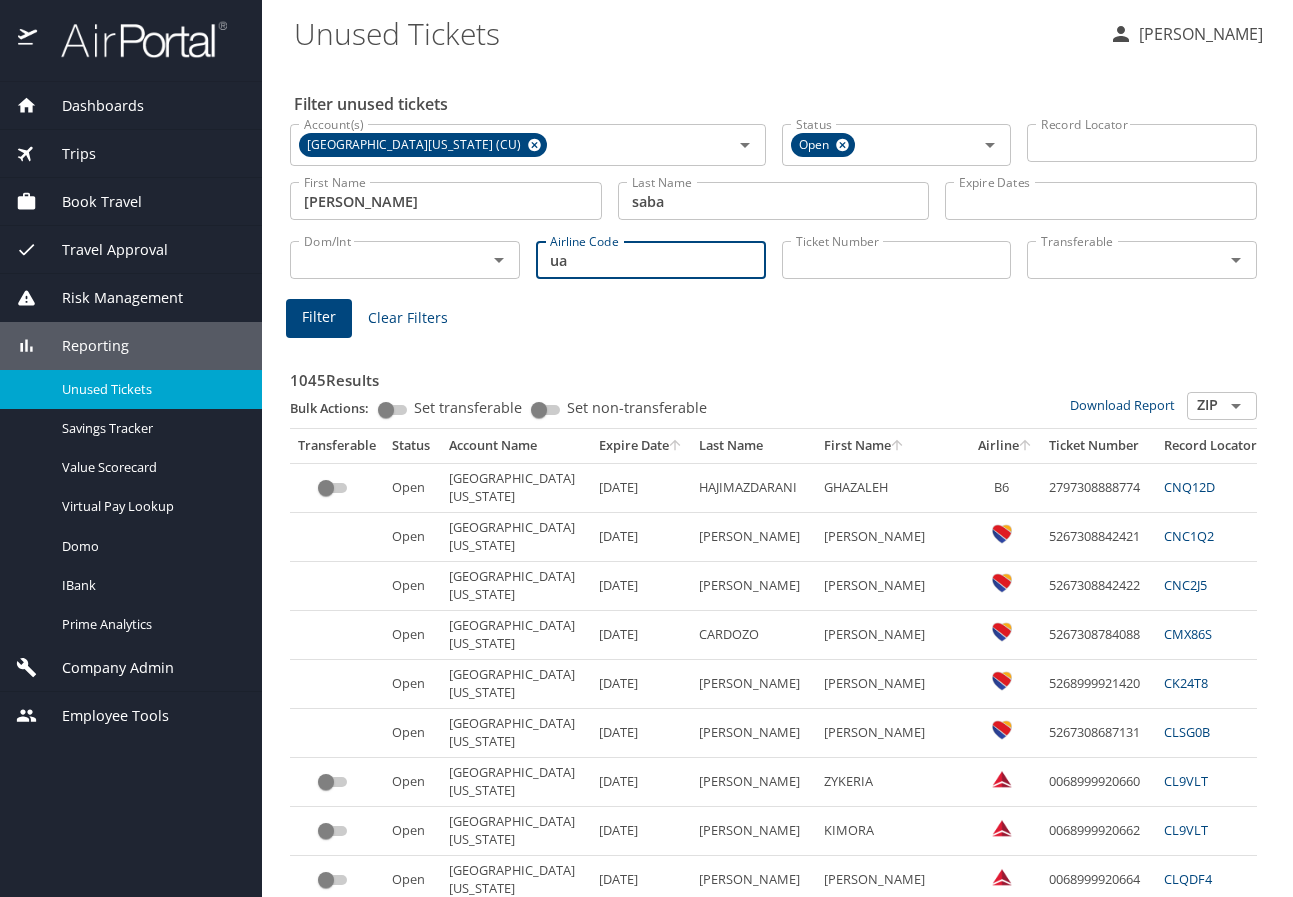 type on "ua" 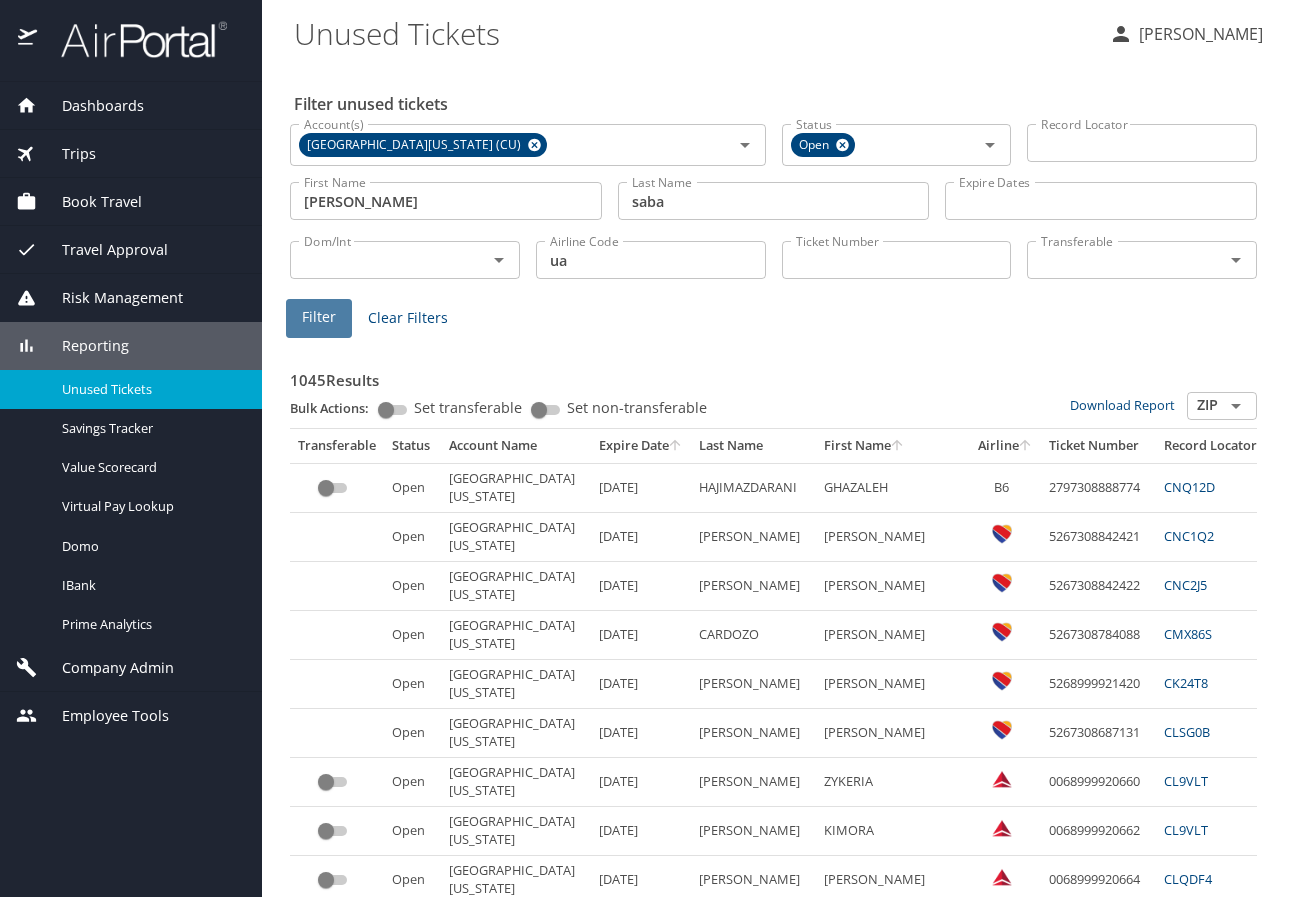 click on "Filter" at bounding box center [319, 317] 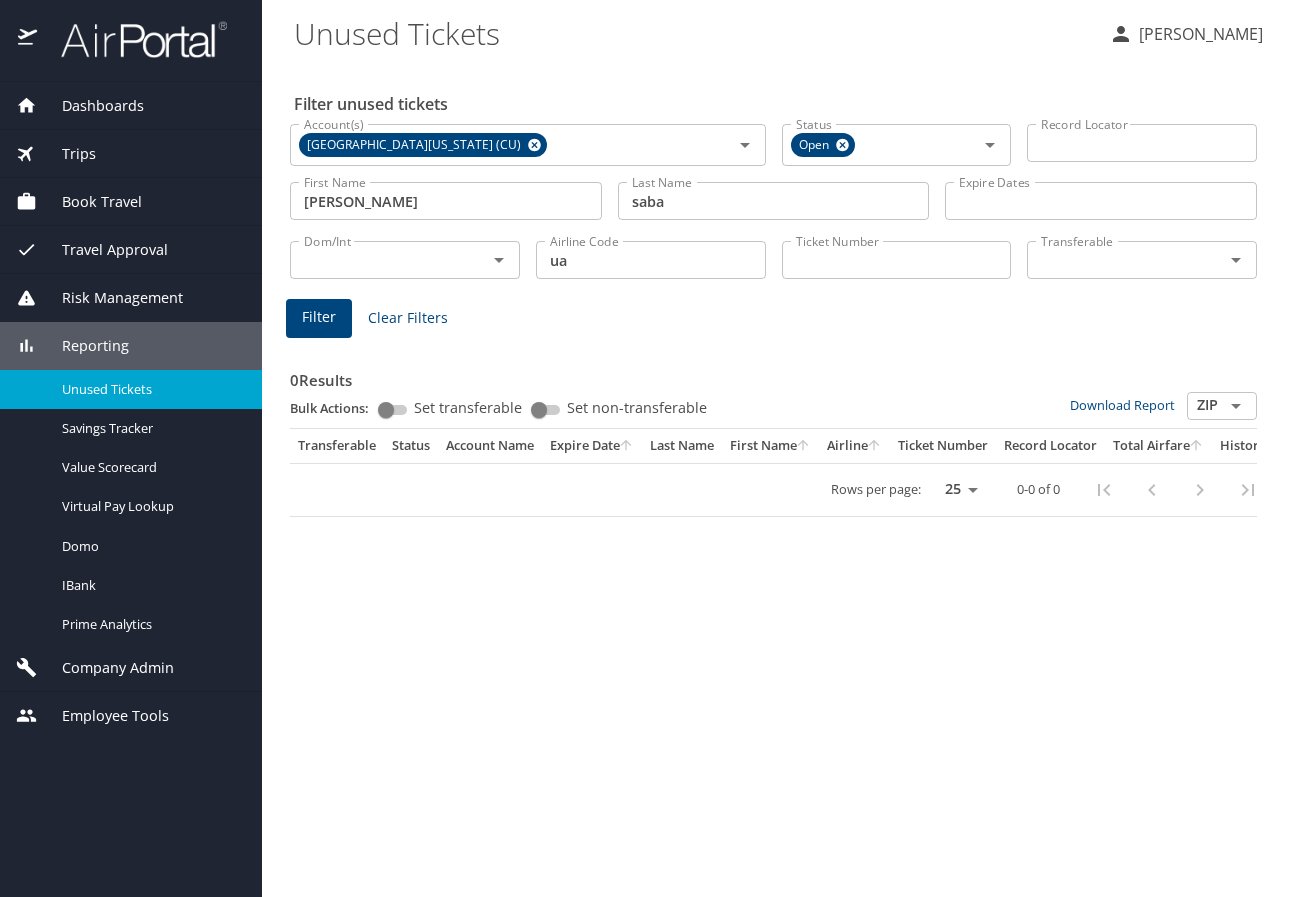 click on "Dashboards" at bounding box center [90, 106] 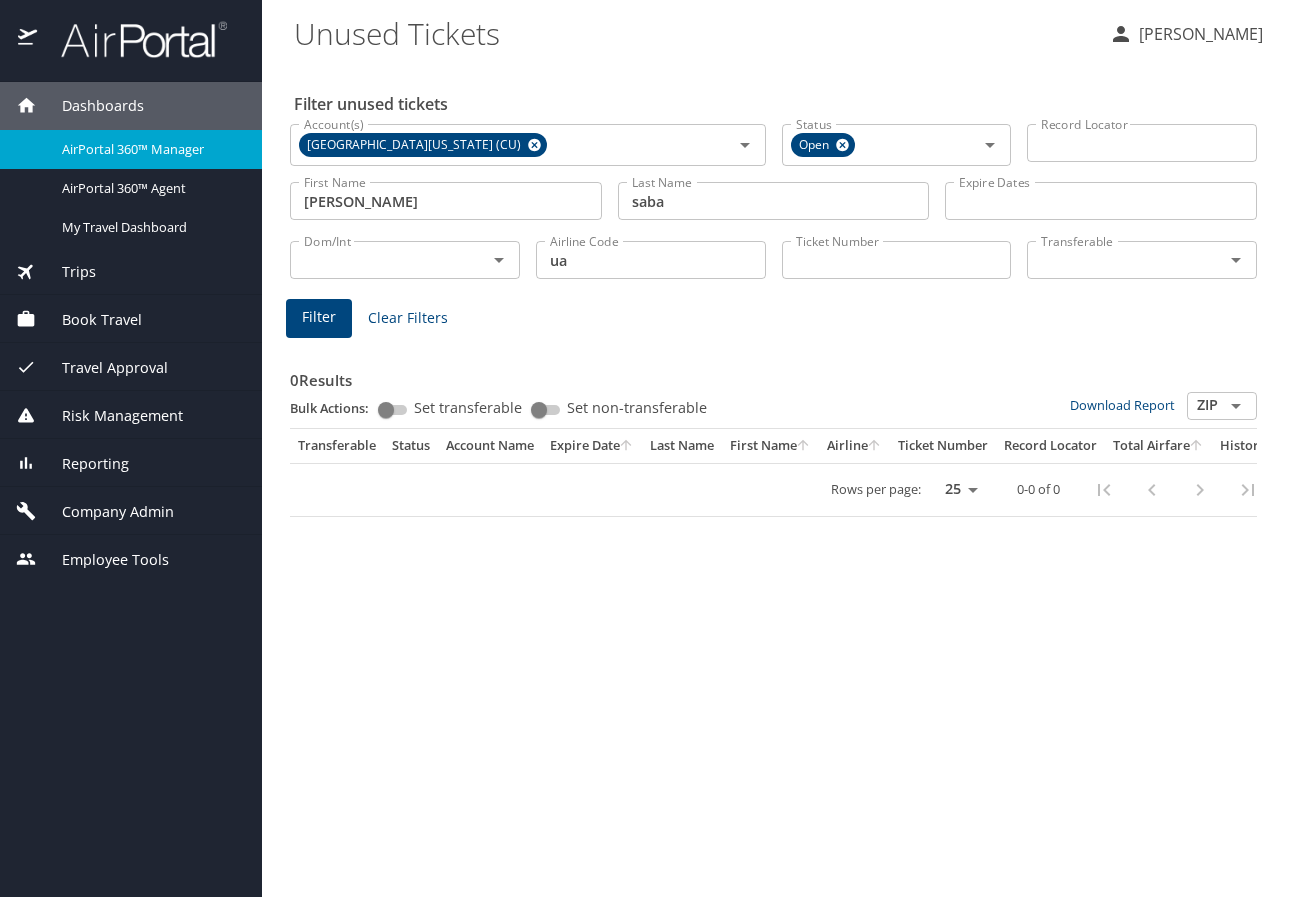 click on "AirPortal 360™ Manager" at bounding box center [150, 149] 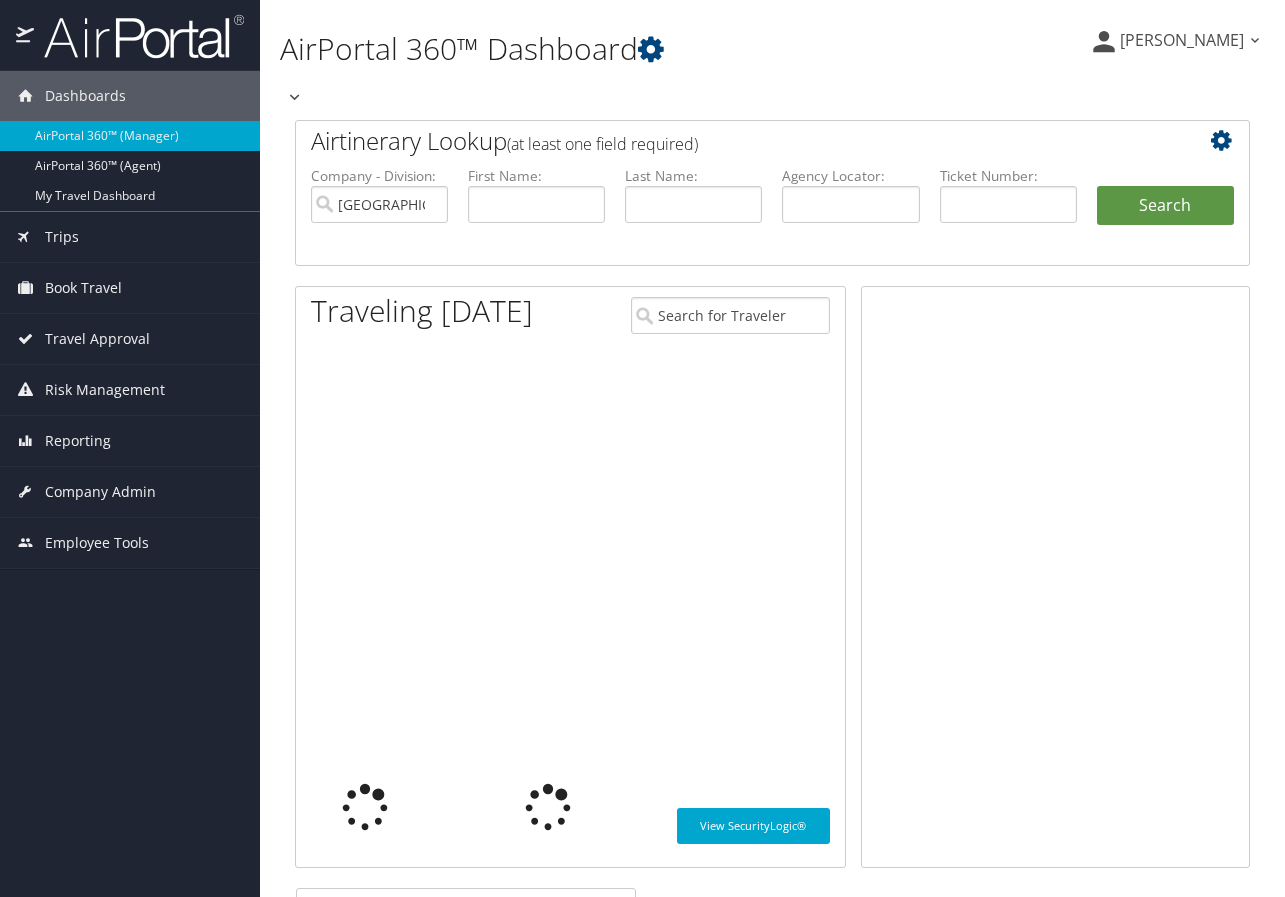 scroll, scrollTop: 0, scrollLeft: 0, axis: both 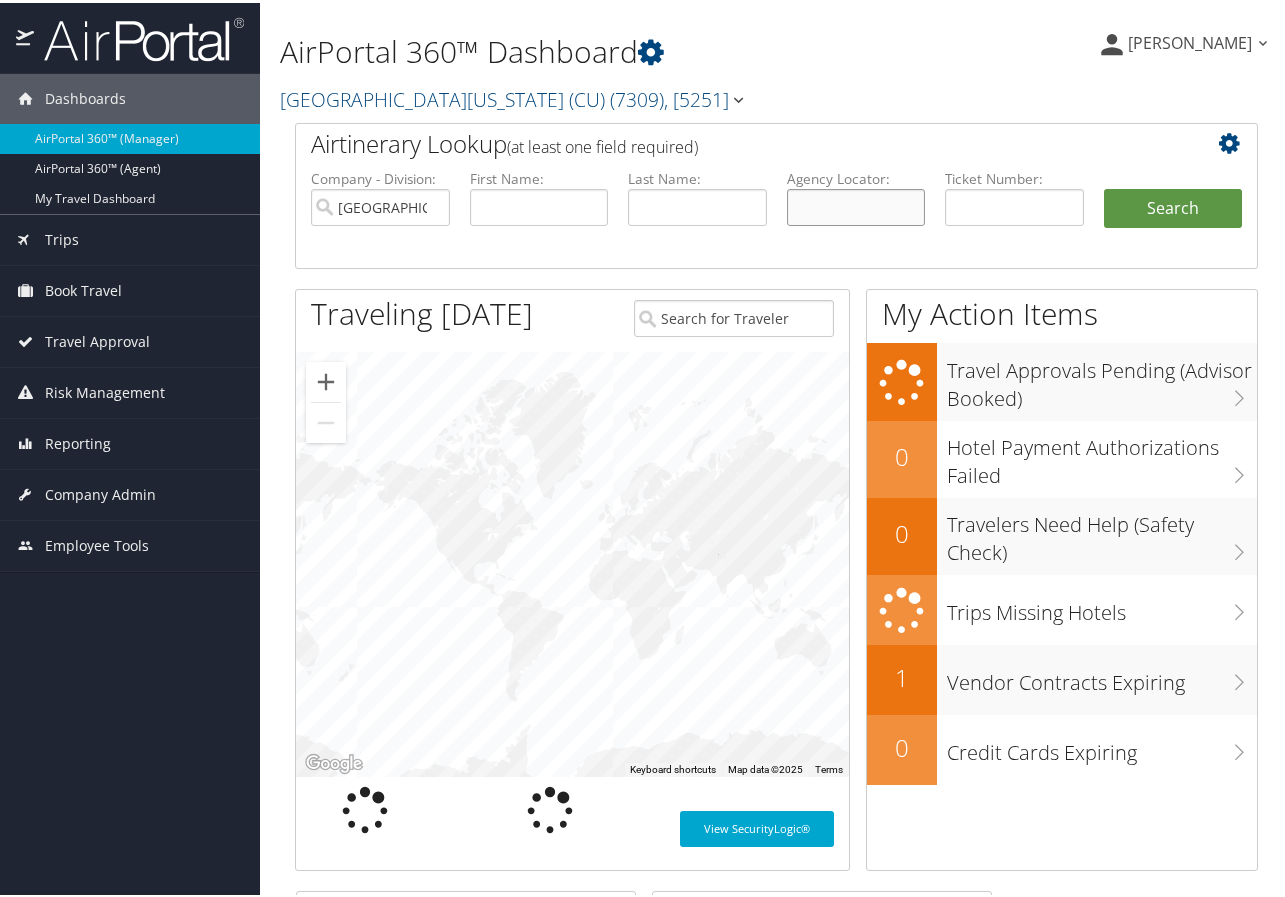 click at bounding box center [856, 204] 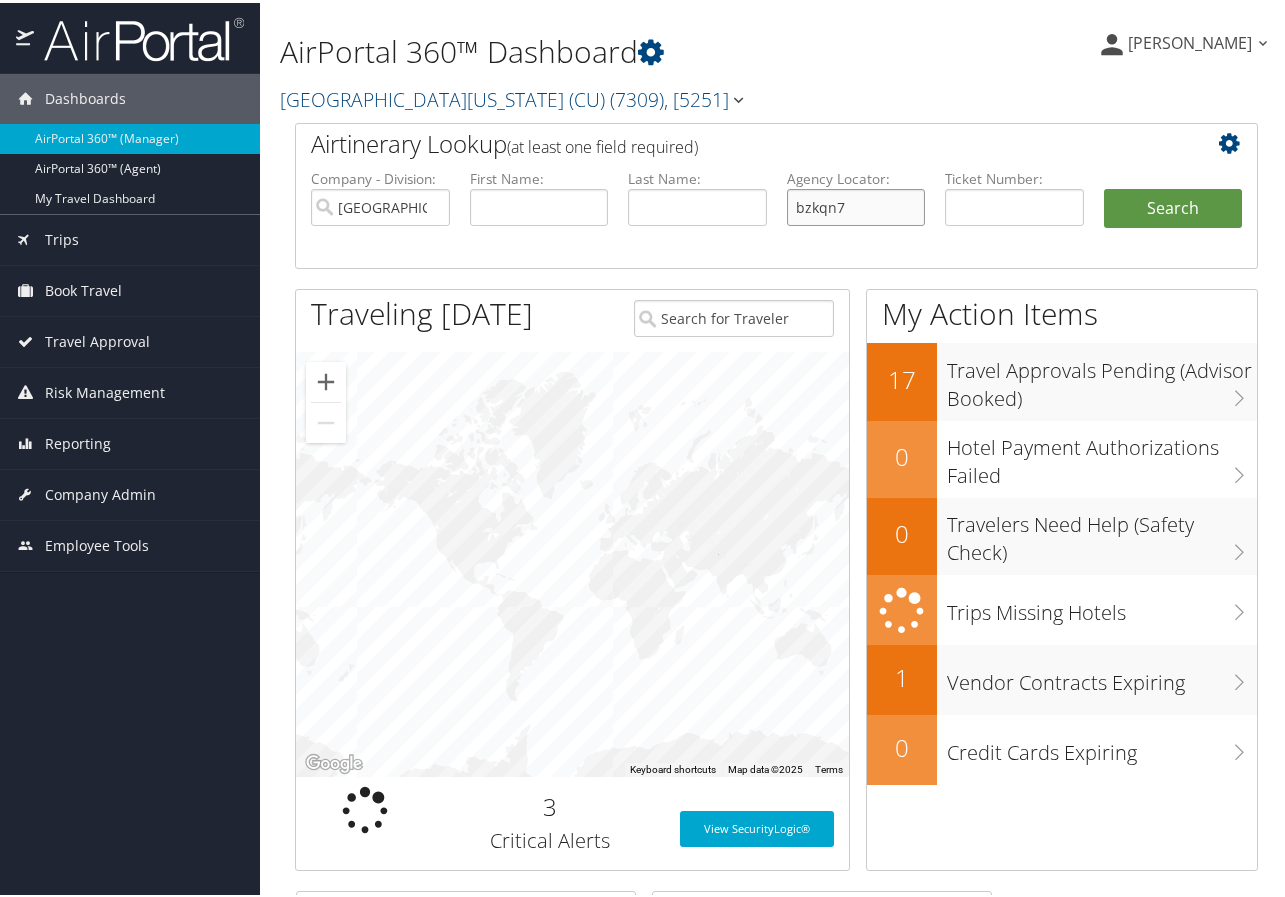 type on "bzkqn7" 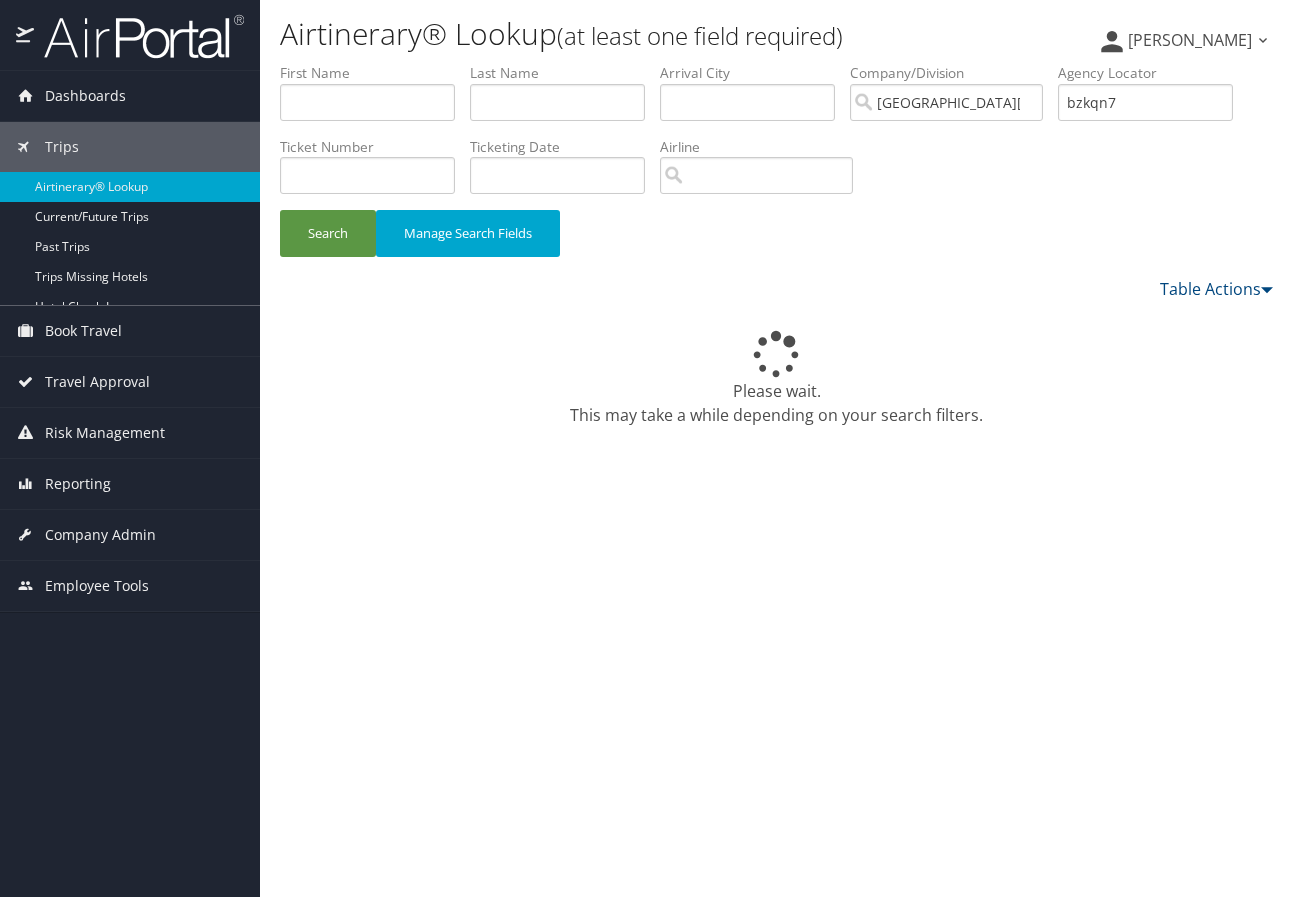 scroll, scrollTop: 0, scrollLeft: 0, axis: both 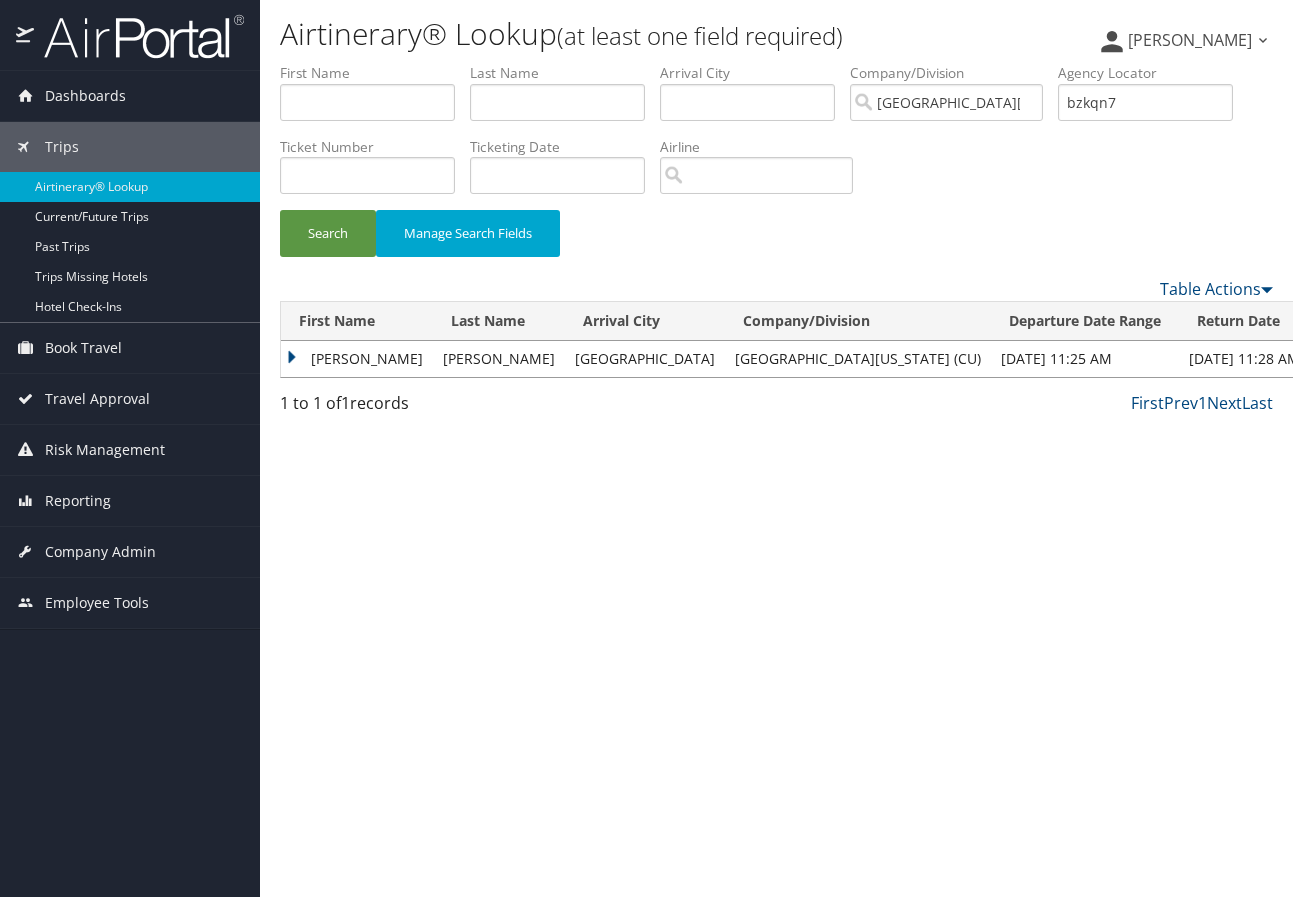 click on "[PERSON_NAME]" at bounding box center [357, 359] 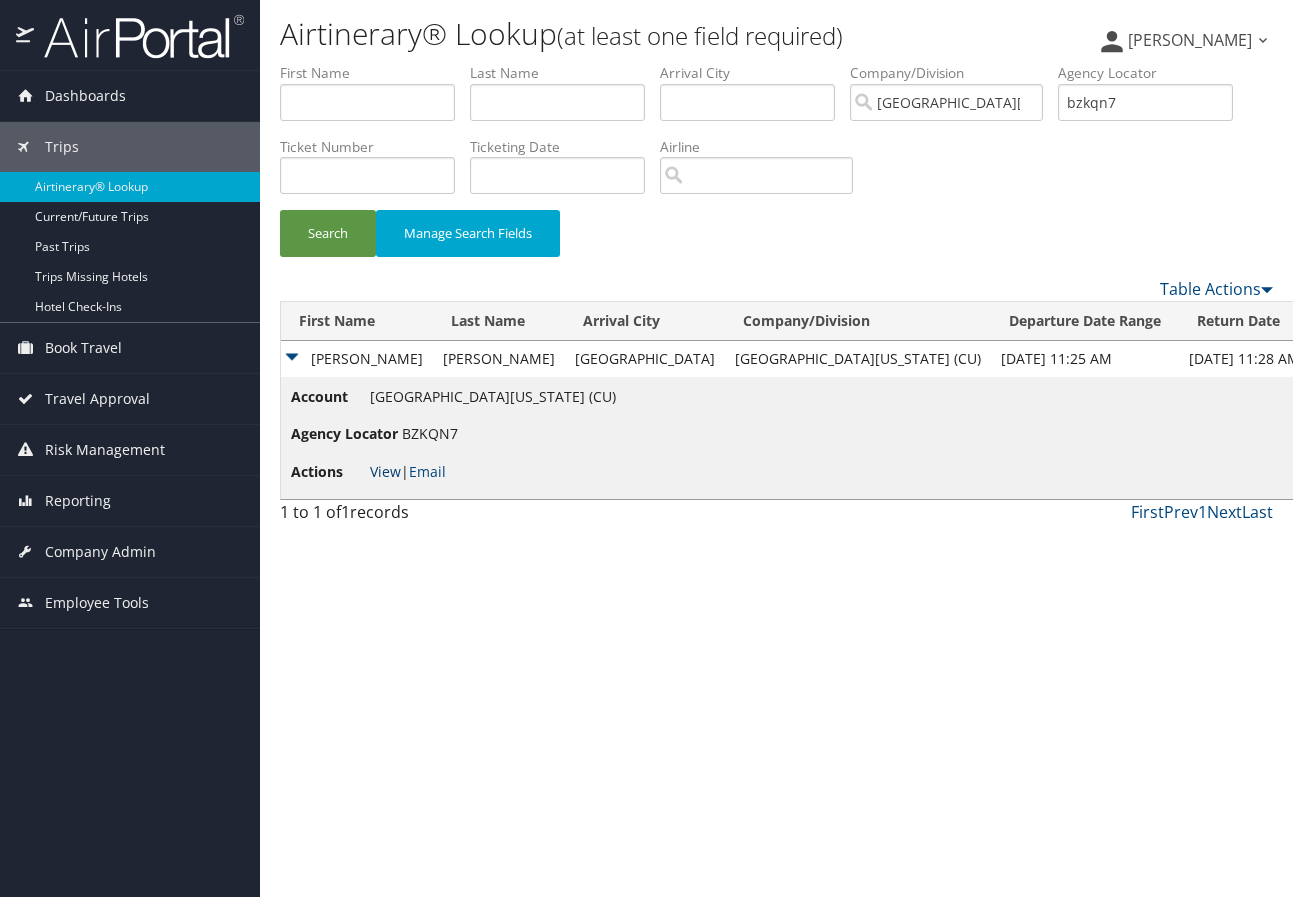 click on "View" at bounding box center [385, 471] 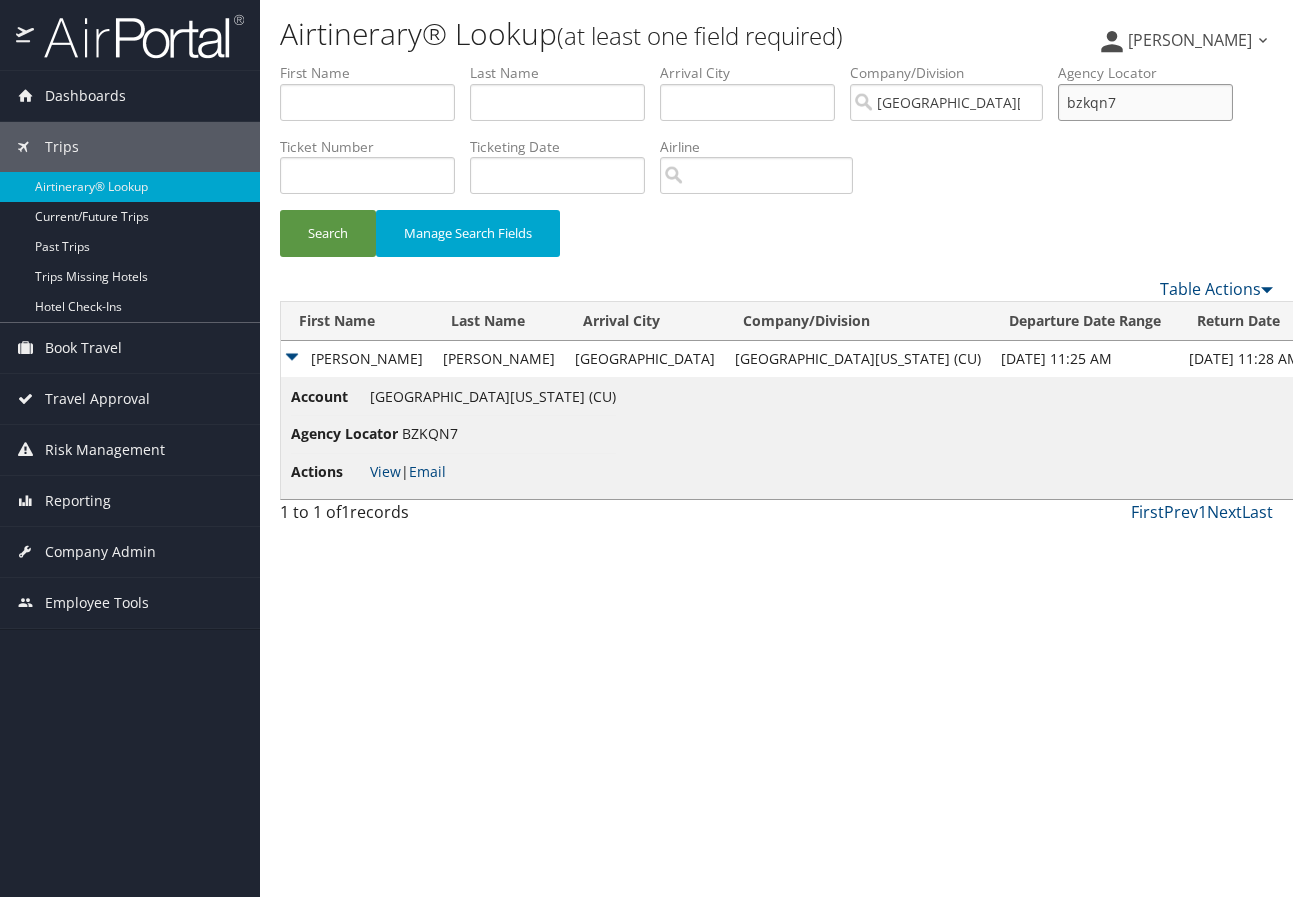 drag, startPoint x: 1128, startPoint y: 99, endPoint x: 1070, endPoint y: 100, distance: 58.00862 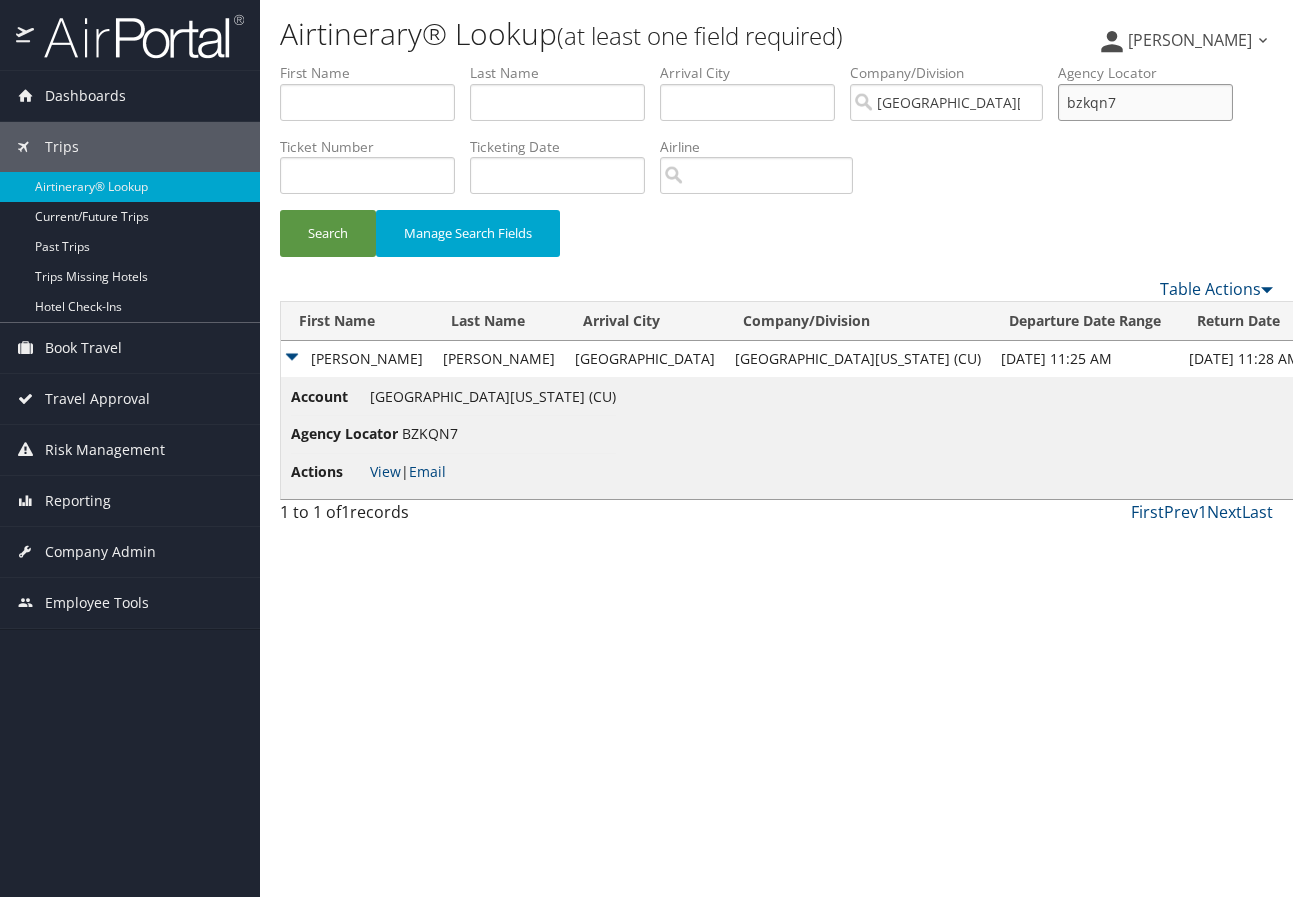 click on "bzkqn7" at bounding box center [1145, 102] 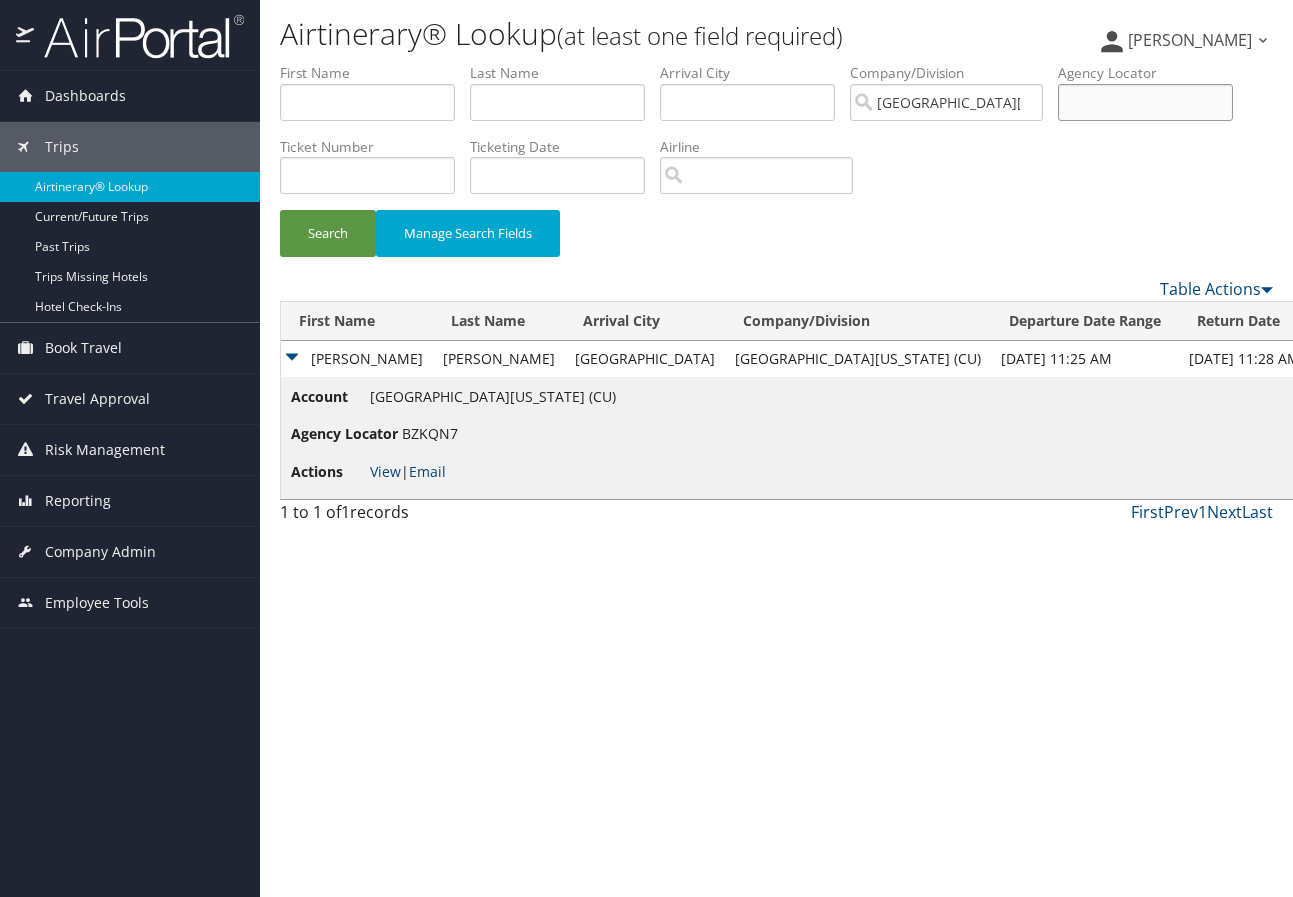 type 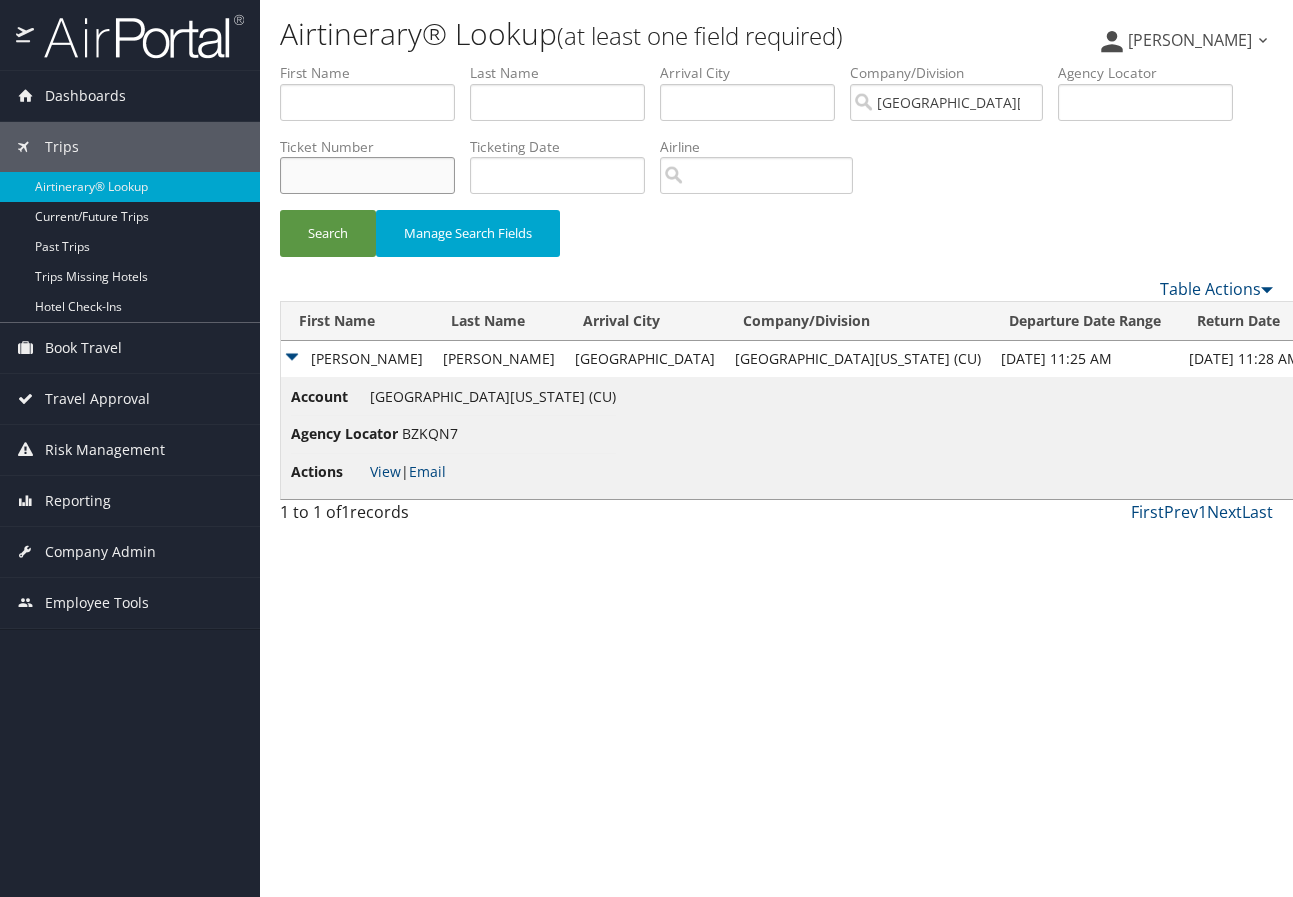 paste on "016 7307 443043" 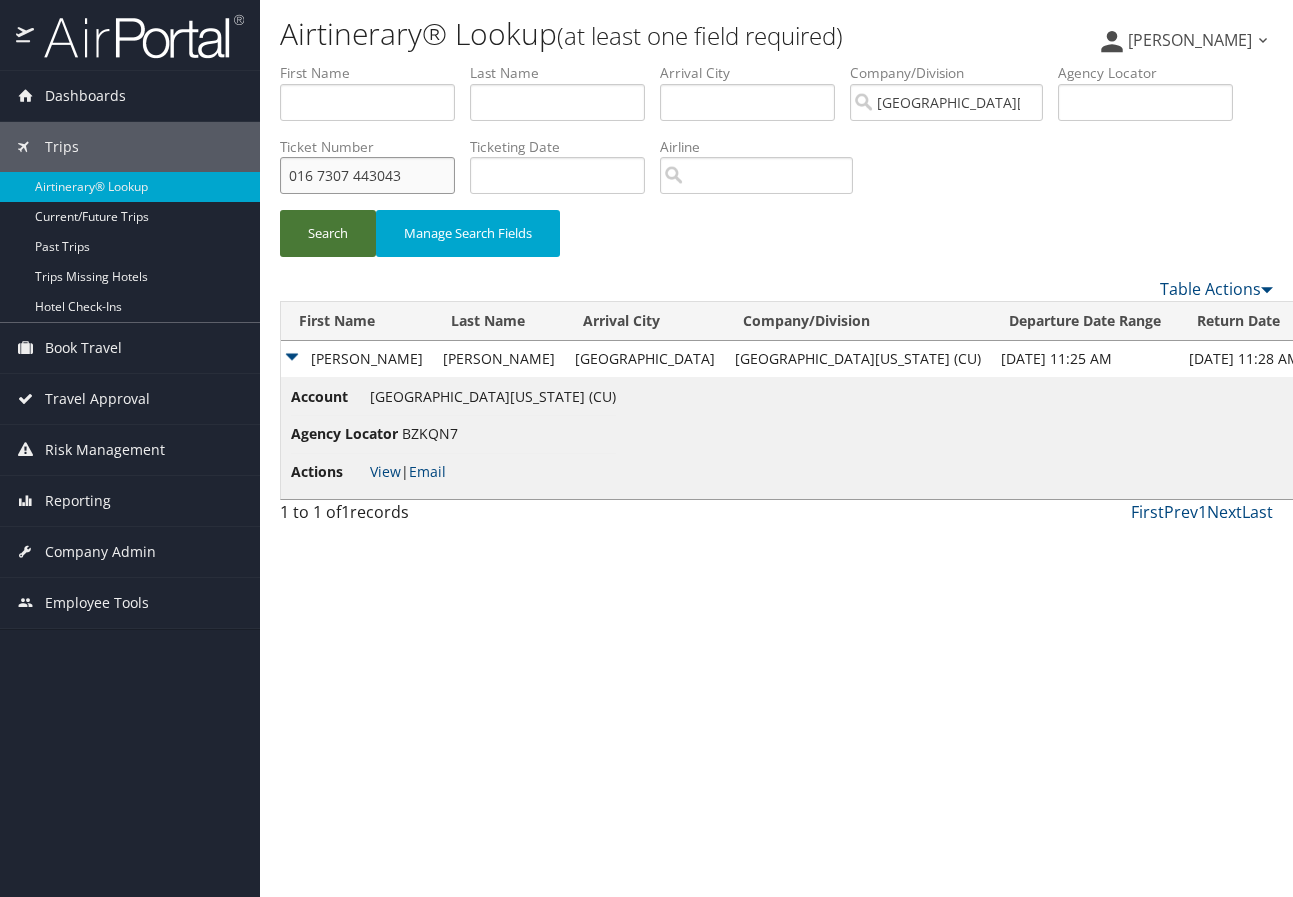 type on "016 7307 443043" 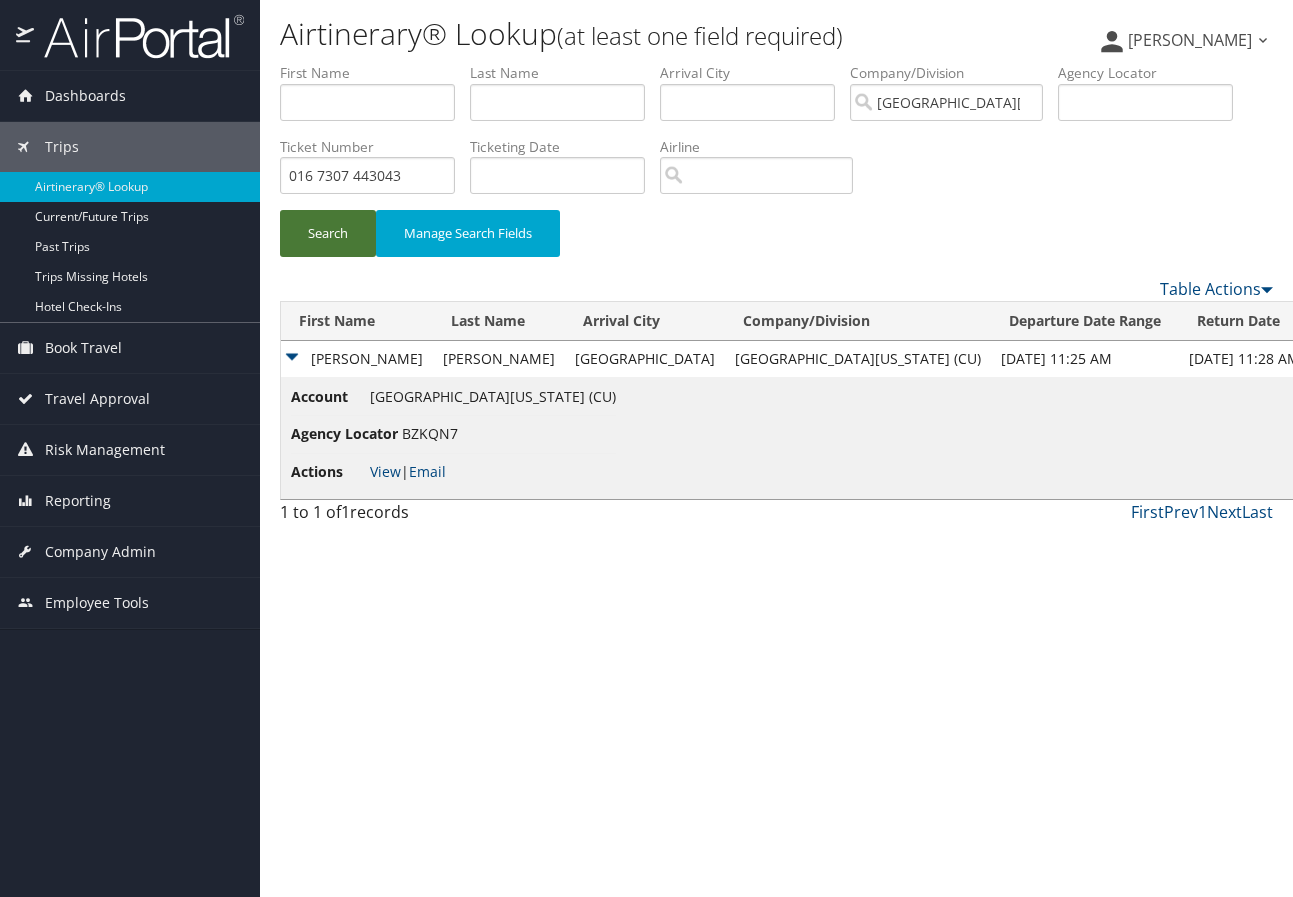 click on "Search" at bounding box center [328, 233] 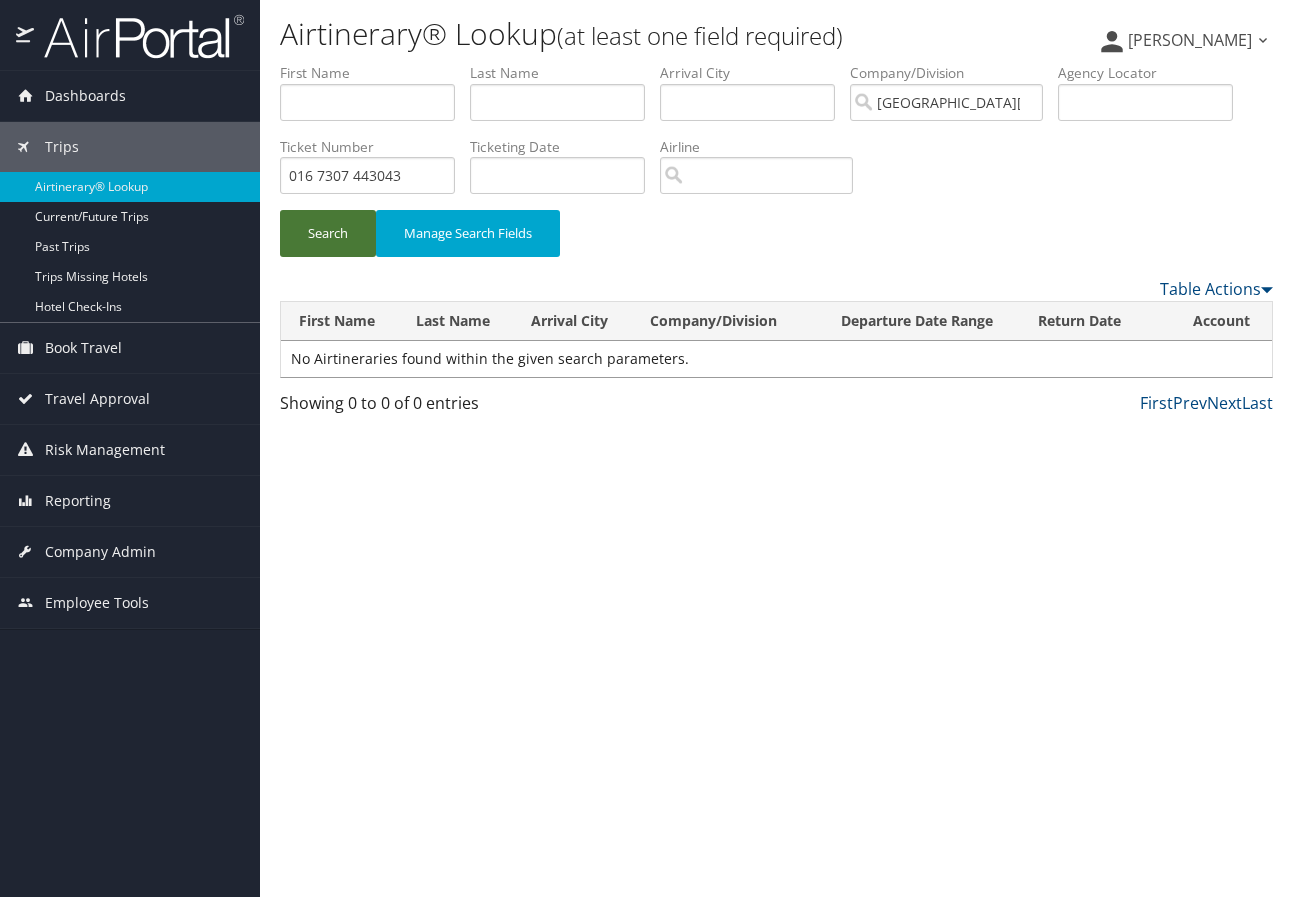 type 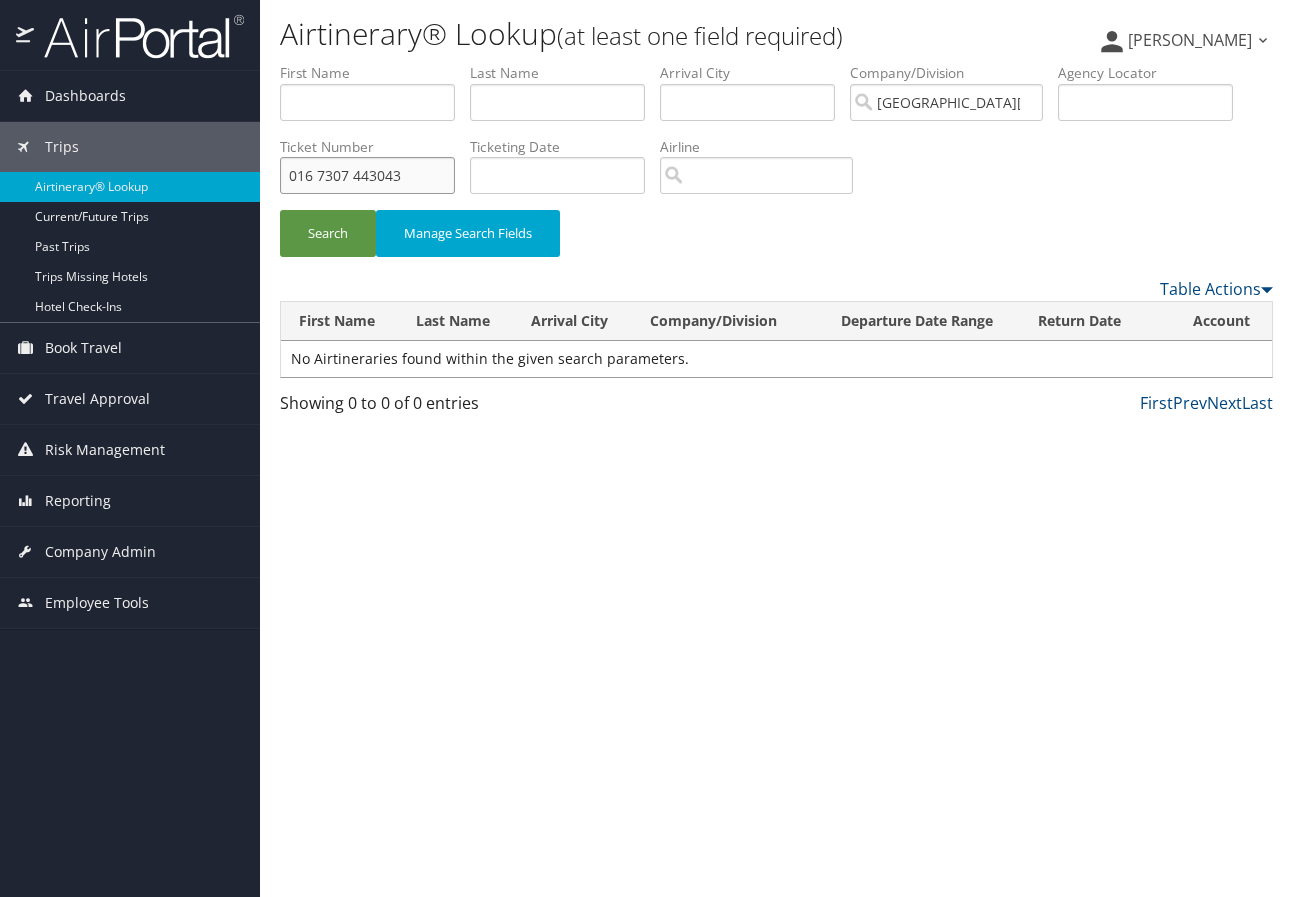 click on "016 7307 443043" at bounding box center [367, 175] 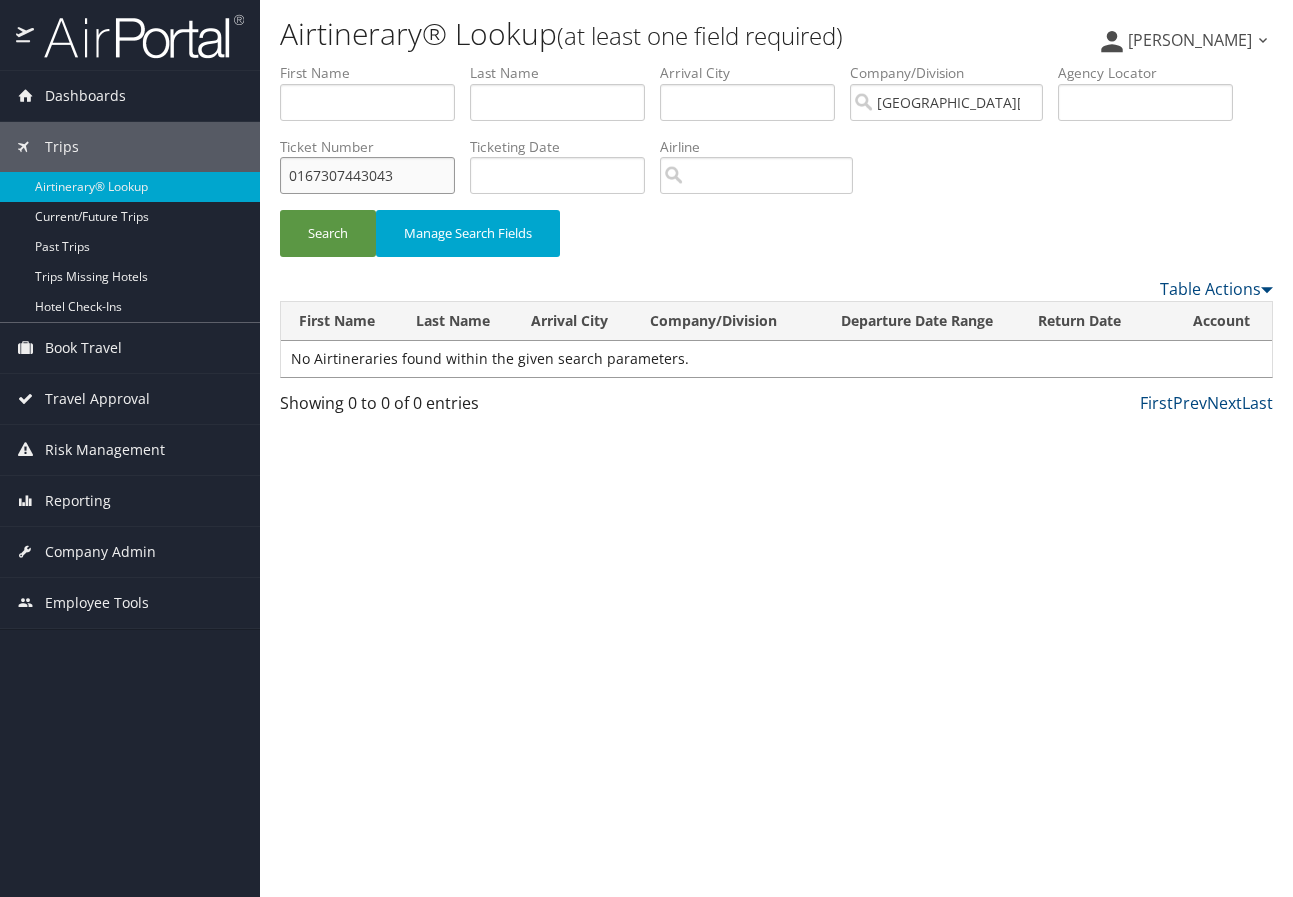 type on "0167307443043" 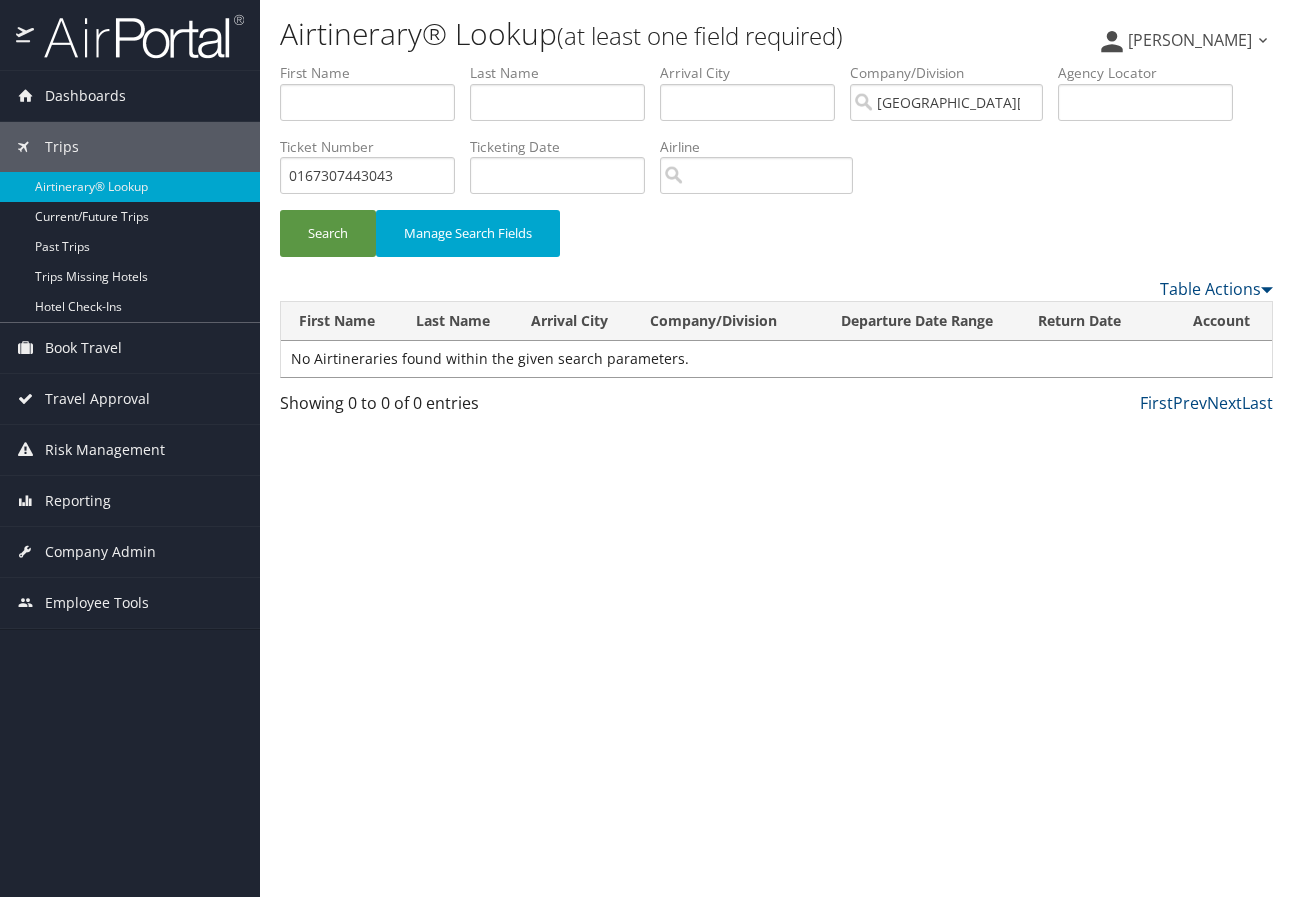 drag, startPoint x: 1220, startPoint y: 532, endPoint x: 1169, endPoint y: 505, distance: 57.706154 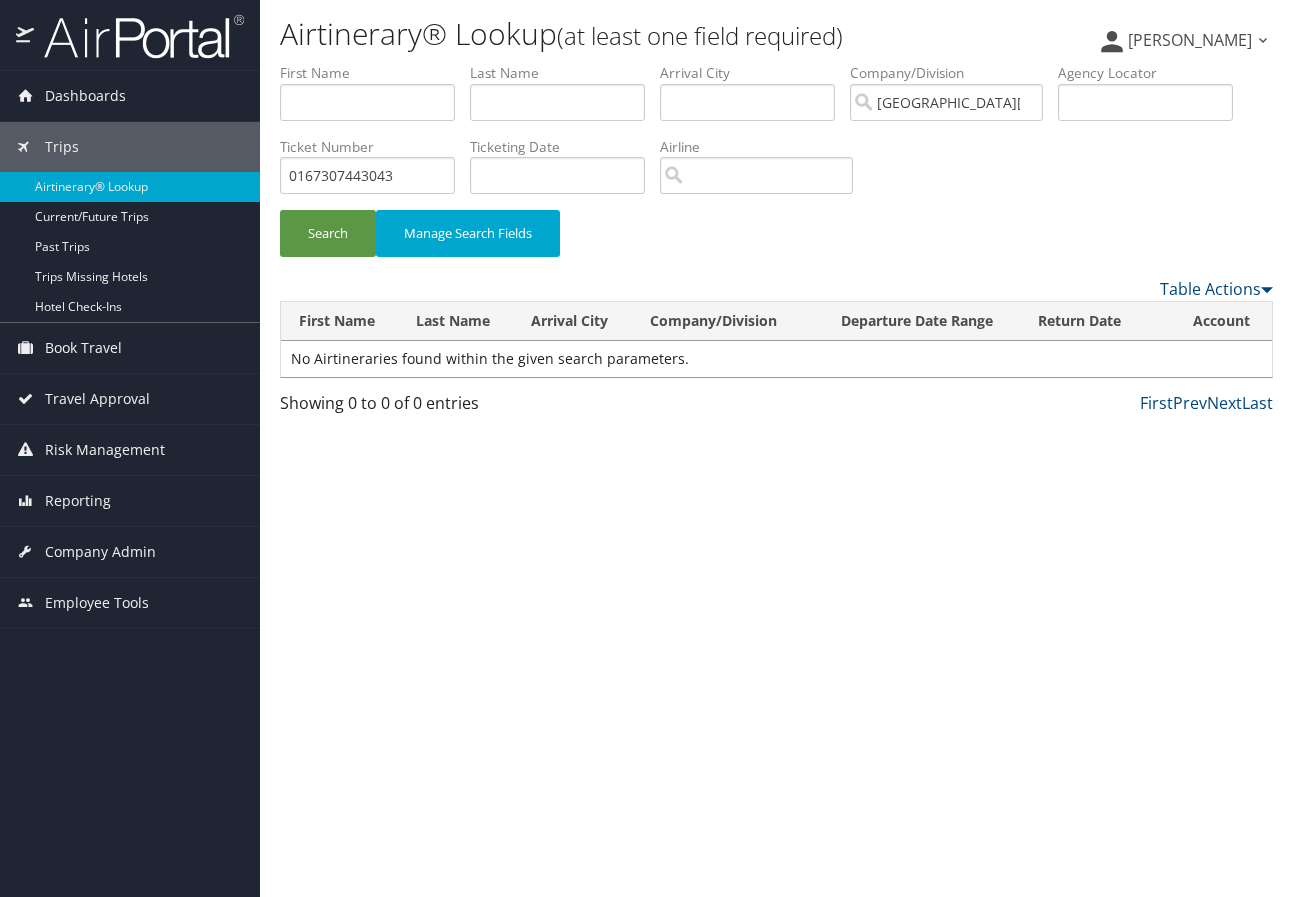 click on "Airtinerary® Lookup  (at least one field required)
[PERSON_NAME]
[PERSON_NAME]
My Settings
Travel Agency Contacts
Log Consulting Time
View Travel Profile" at bounding box center (776, 448) 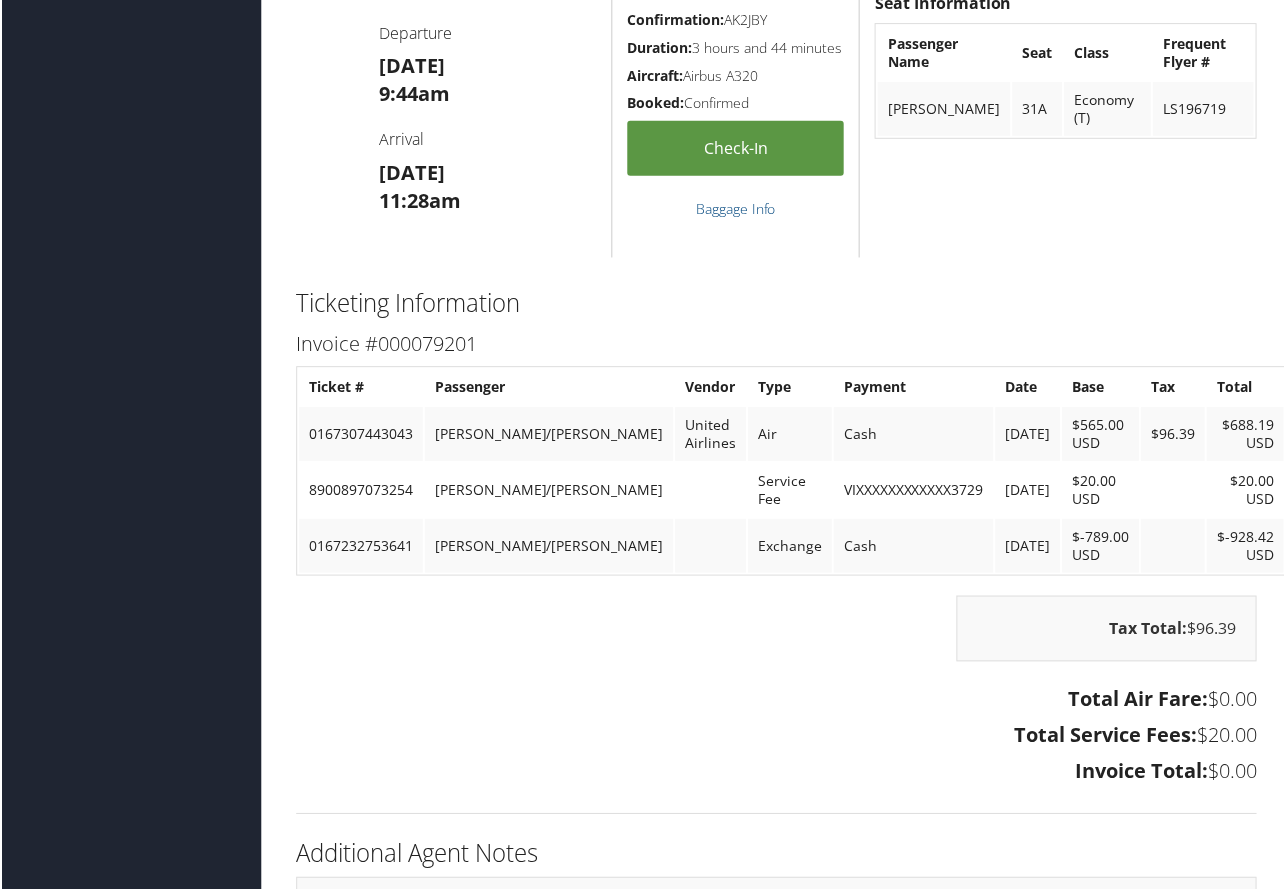 scroll, scrollTop: 1800, scrollLeft: 0, axis: vertical 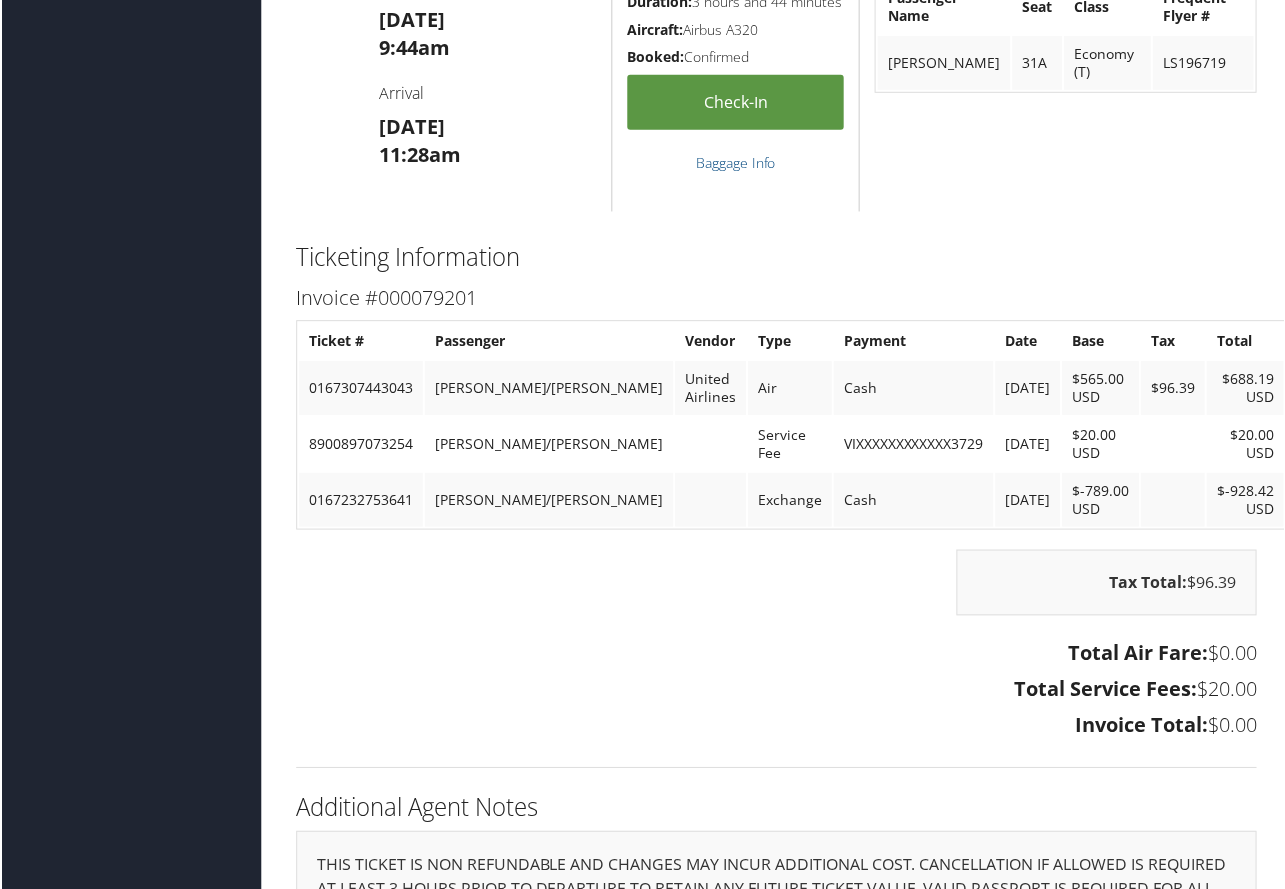 click on "Additional Agent Notes
"There is no service charge to your department for this Concur Travel online booking.  If there are any changes/exchanges, that involve a full service travel advisor, a service charge will apply per ticket issued."                                   If you need to change or cancel this reservation you must do so prior to departure in order to retain the value of your ticket. Changes may result in additional fees and an increase in fare.
For additional international travel resources, view the  International Traveler Letter  here .
International Travel Assistance including Medical and Evacuation Insurance                              The University of Colorado (CU) provides CU employees traveling abroad on university-sponsored international travel with an international insurance policy. This policy is paired with 24/7 travel assistance services provided by International SOS (ISOS). Contact ISOS and they will coordinate services for you.  ." at bounding box center [776, 1499] 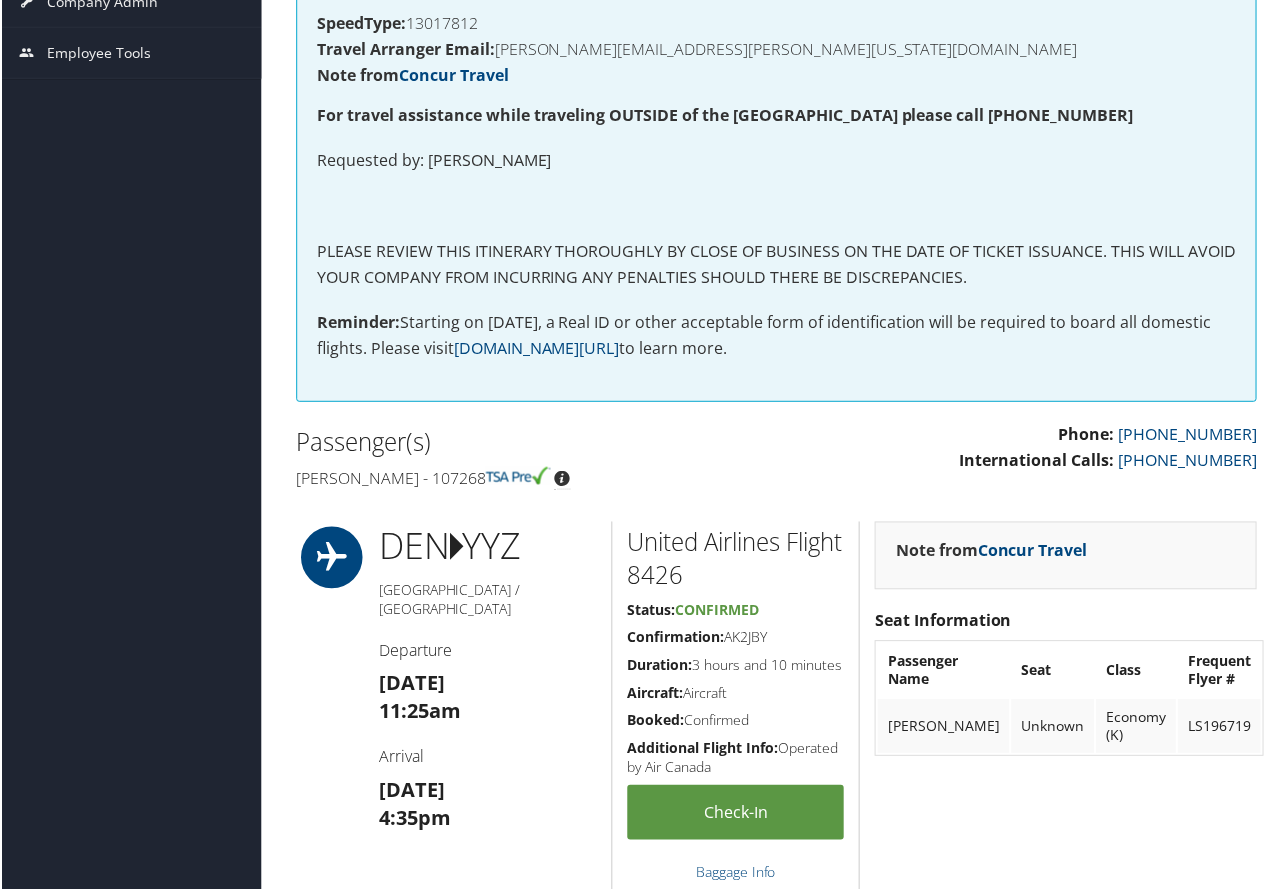 scroll, scrollTop: 300, scrollLeft: 0, axis: vertical 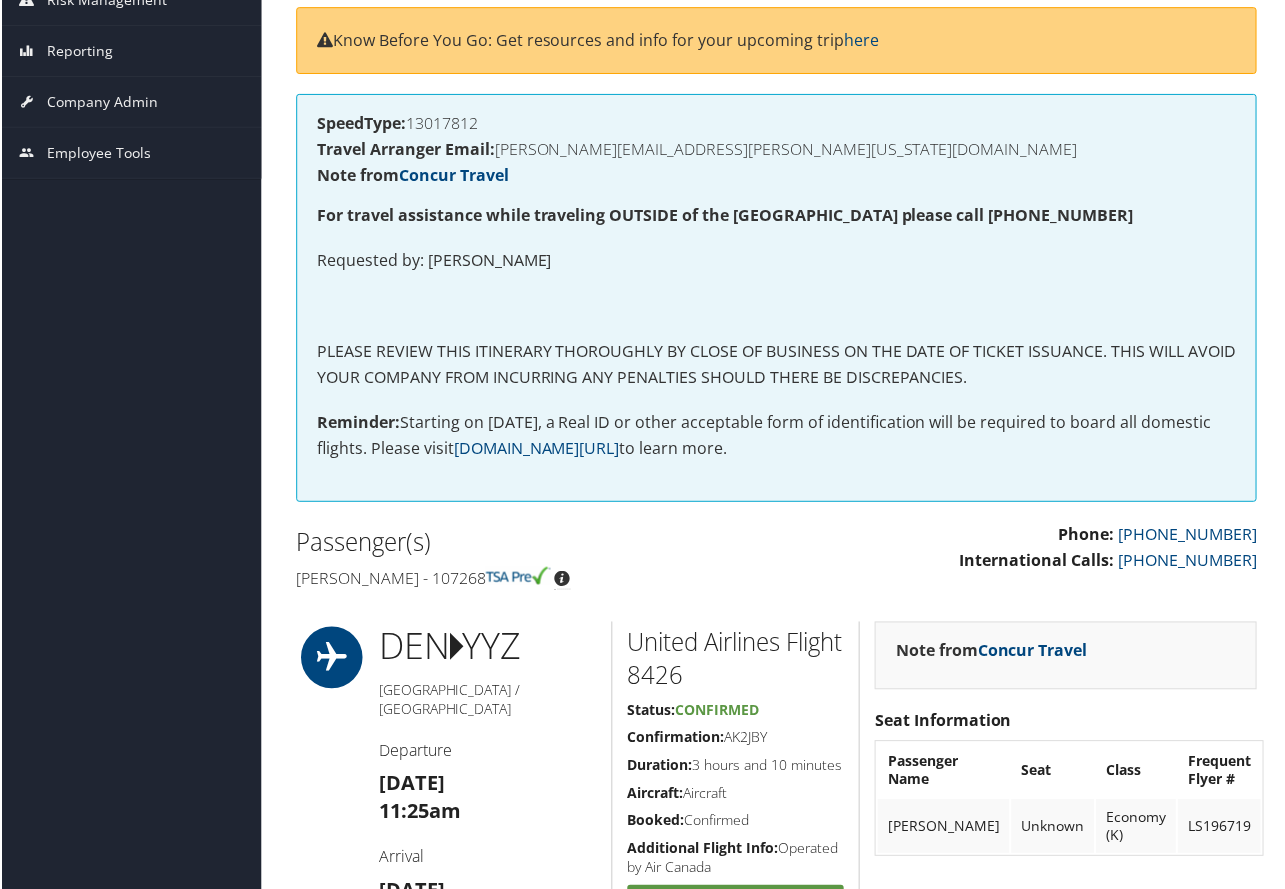 click on "Seat Information" at bounding box center [1066, 722] 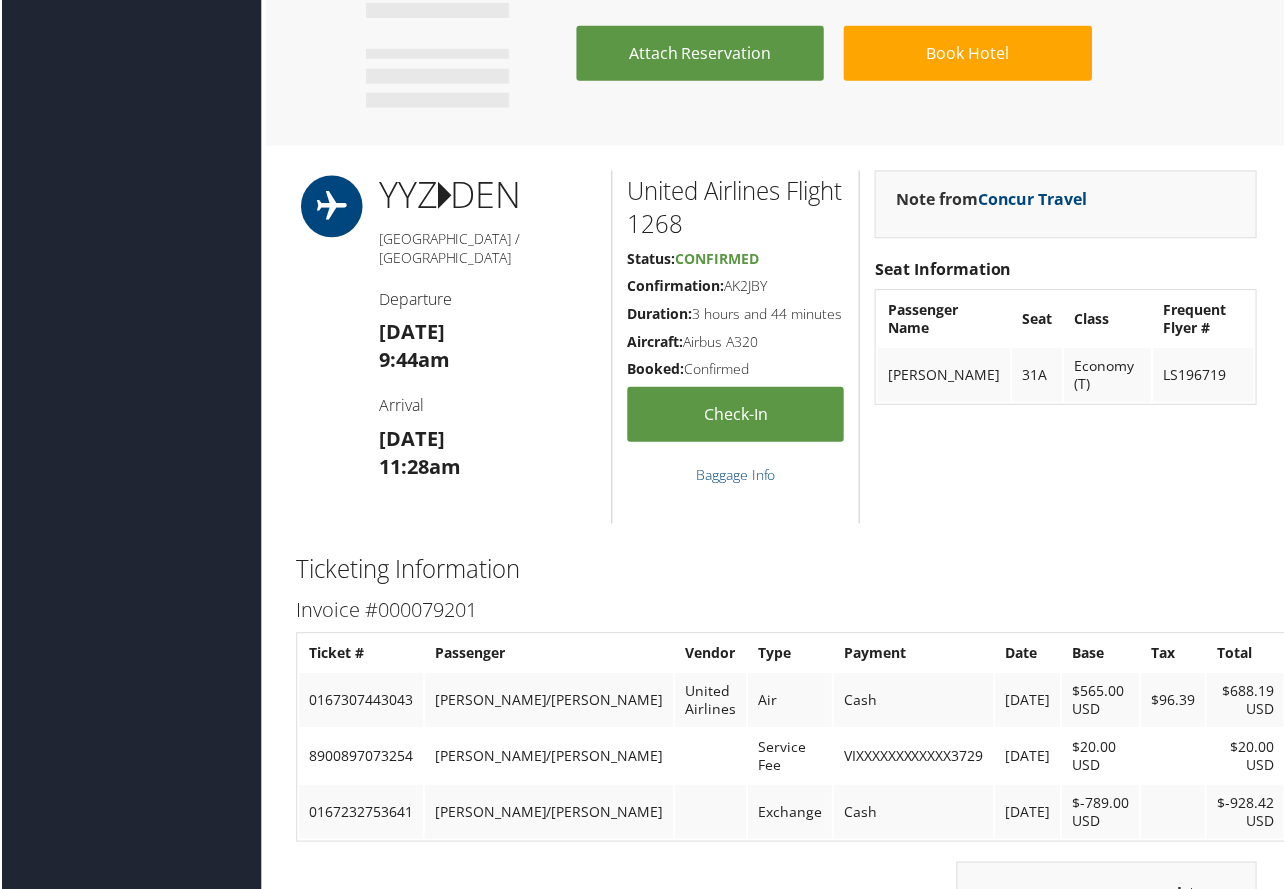 scroll, scrollTop: 1600, scrollLeft: 0, axis: vertical 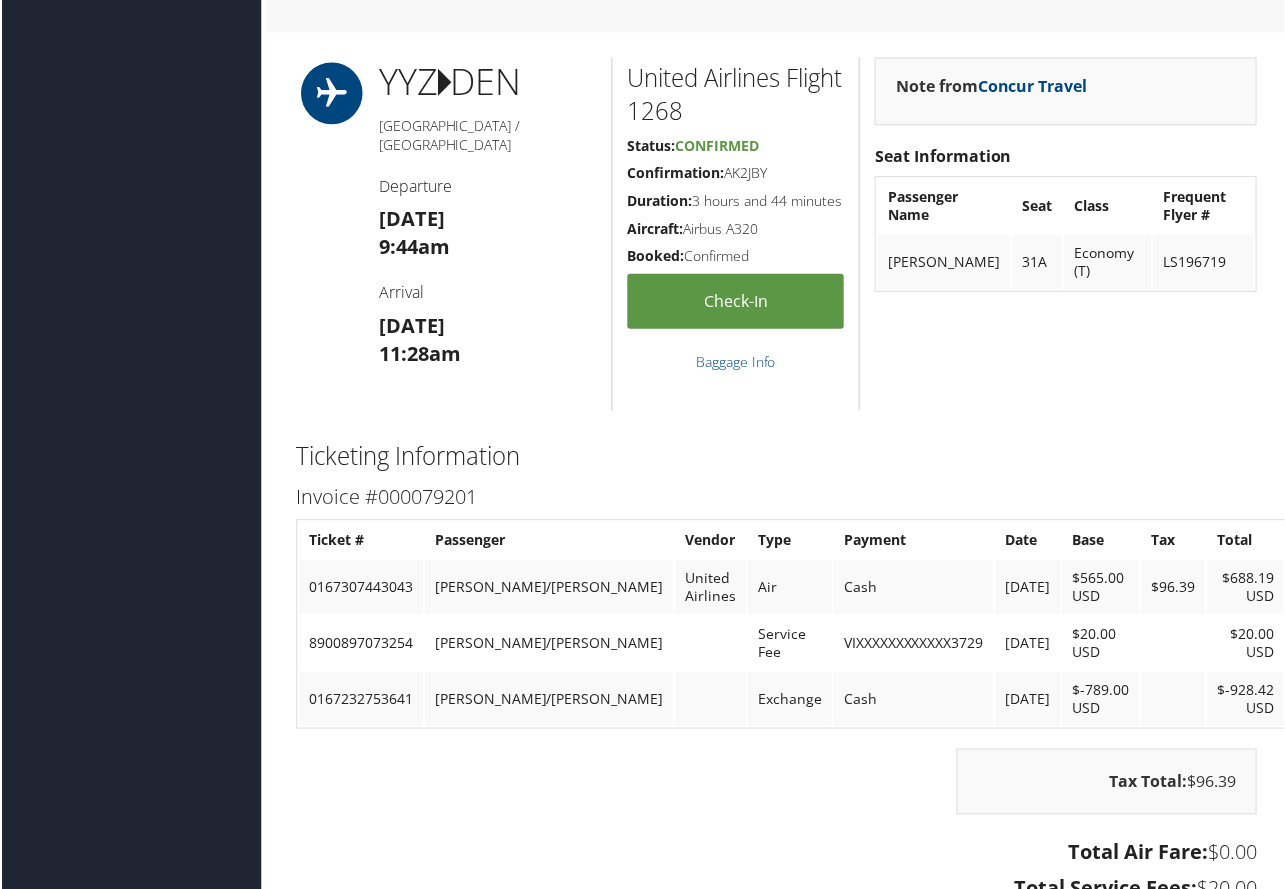click on "Note from  Concur Travel
Seat Information
Passenger Name                      Seat
Class                      Frequent Flyer #
SANDRA L LAURSEN                          31A
Economy (T)                           LS196719" at bounding box center [1066, 235] 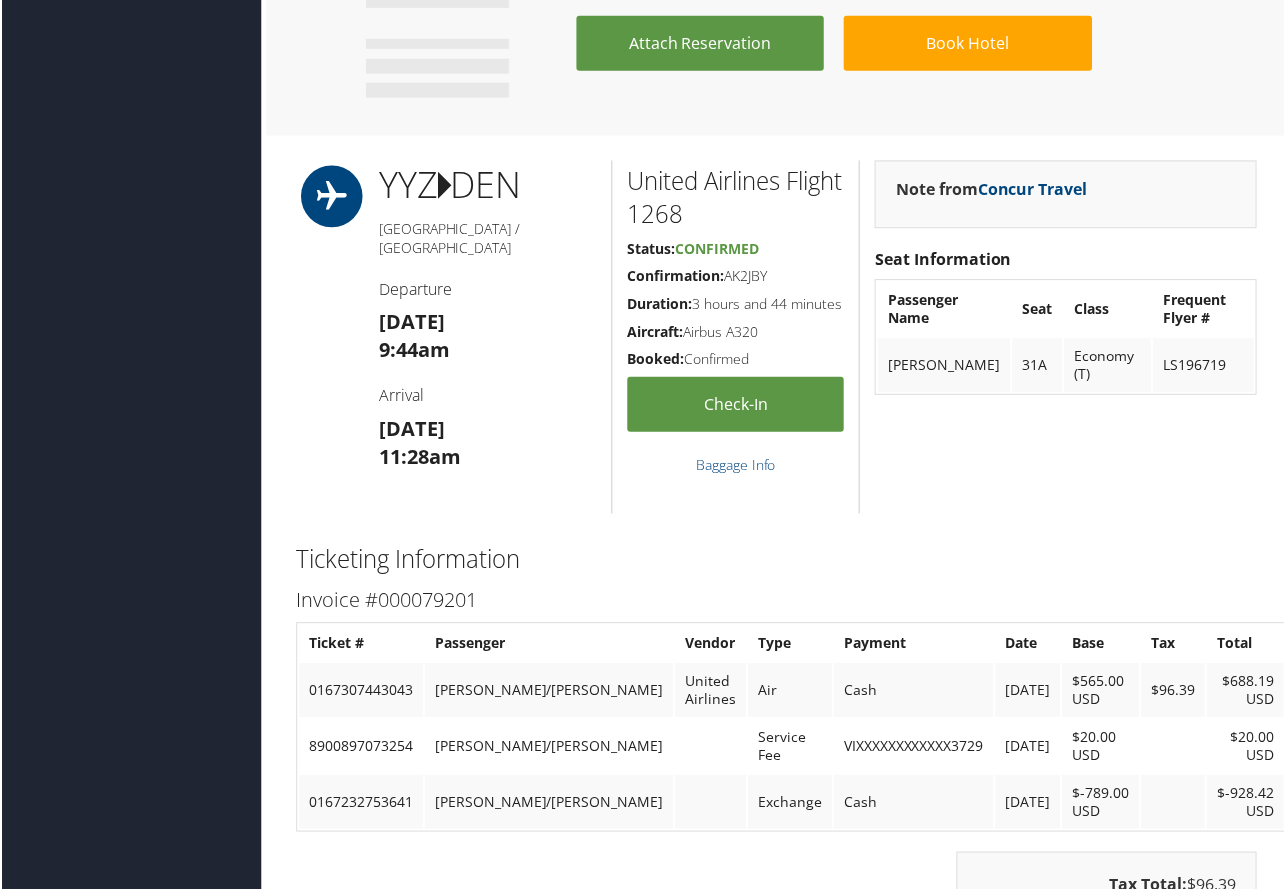 scroll, scrollTop: 1800, scrollLeft: 0, axis: vertical 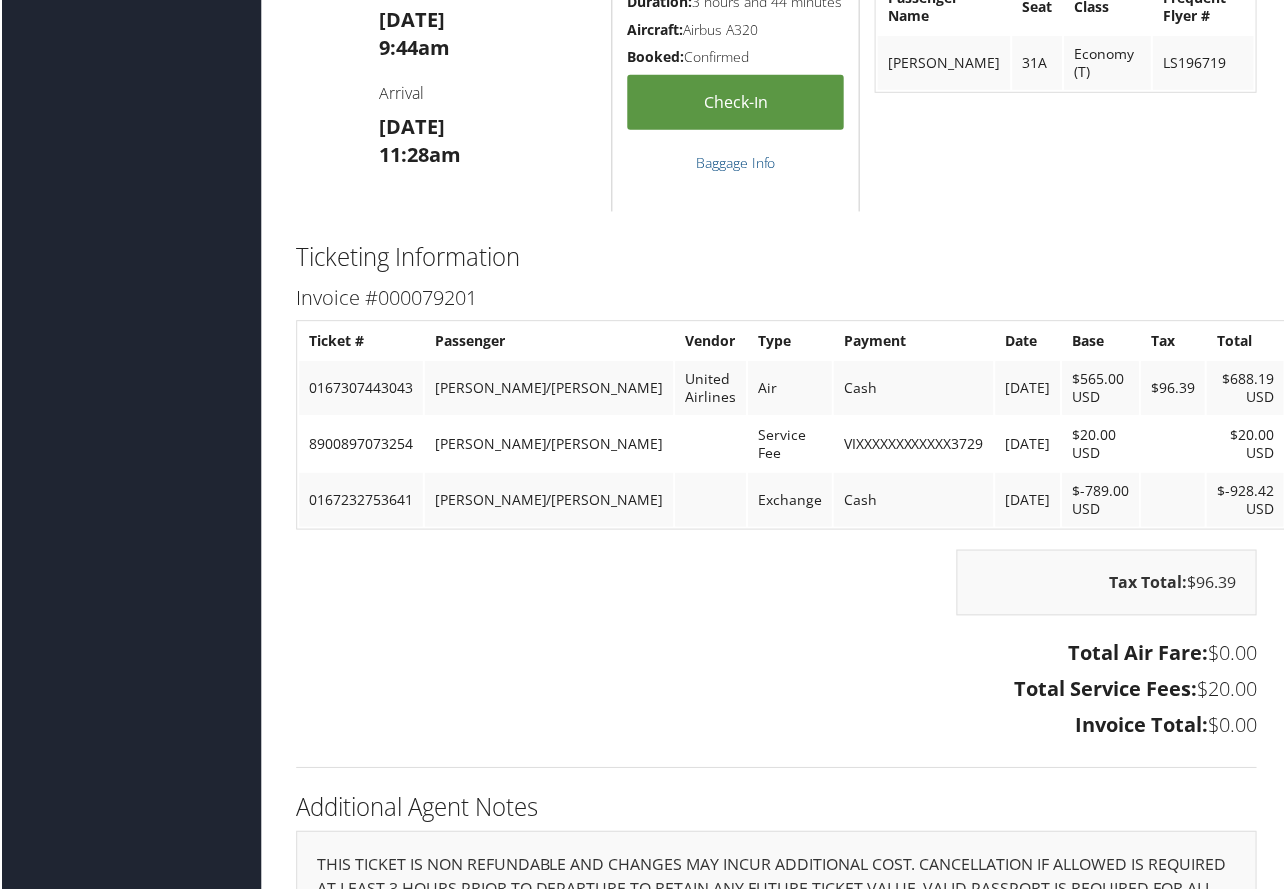 click on "Airtinerary®
Marie Larsen
Marie Larsen
My Settings
Travel Agency Contacts
Log Consulting Time
View Travel Profile" at bounding box center [776, 204] 